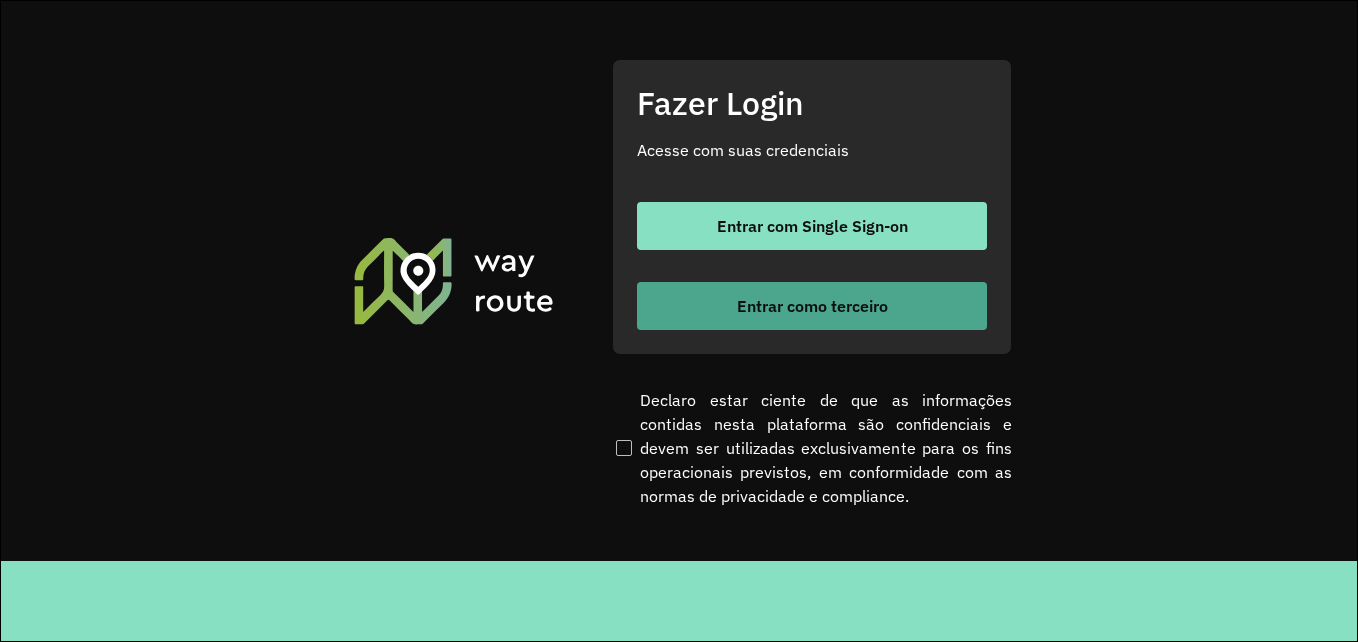 scroll, scrollTop: 0, scrollLeft: 0, axis: both 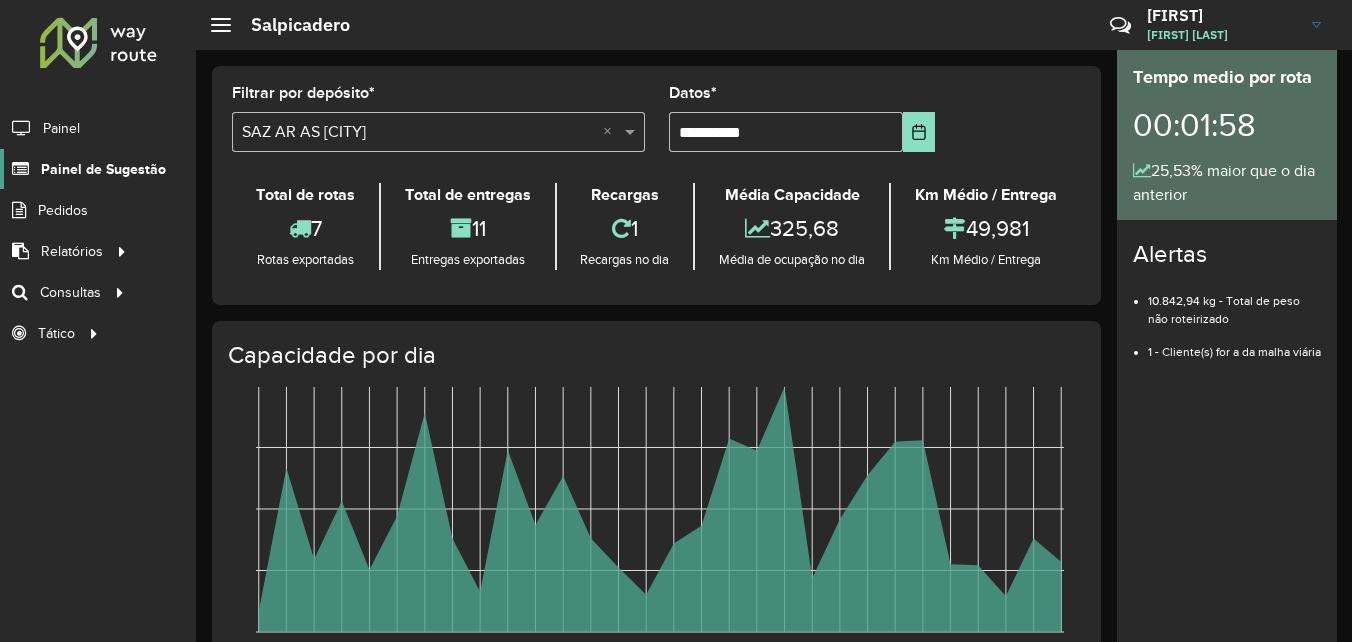 click on "Painel de Sugestão" 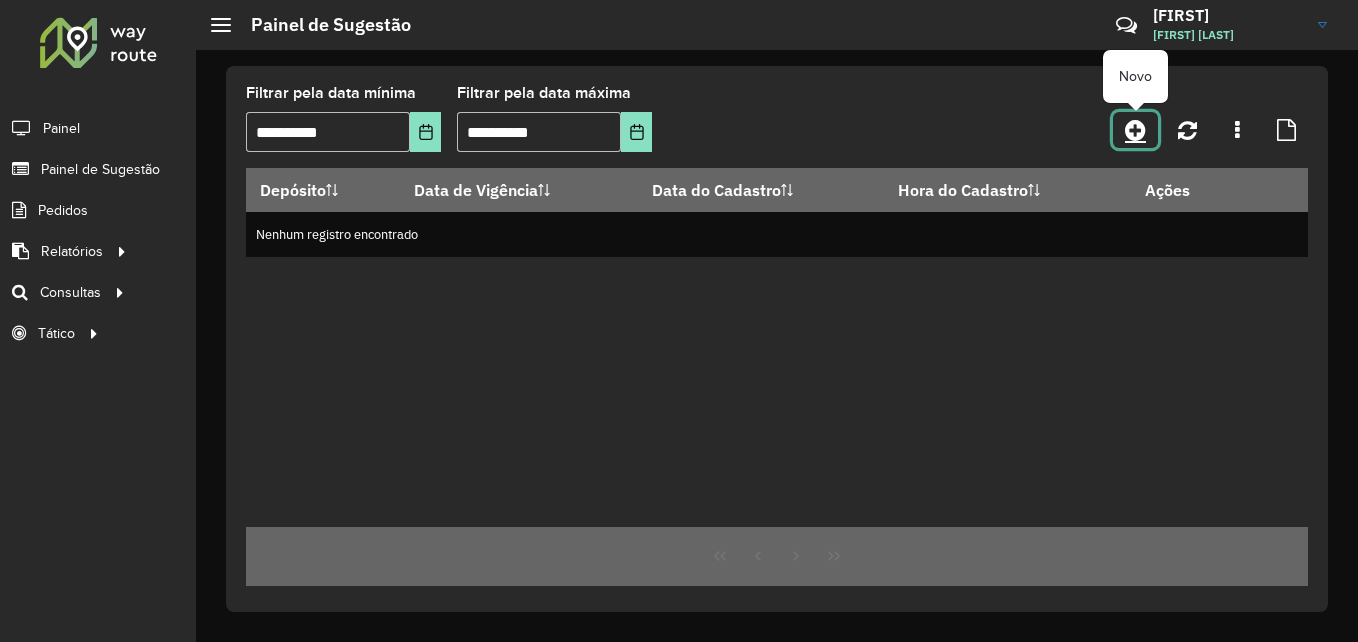 click 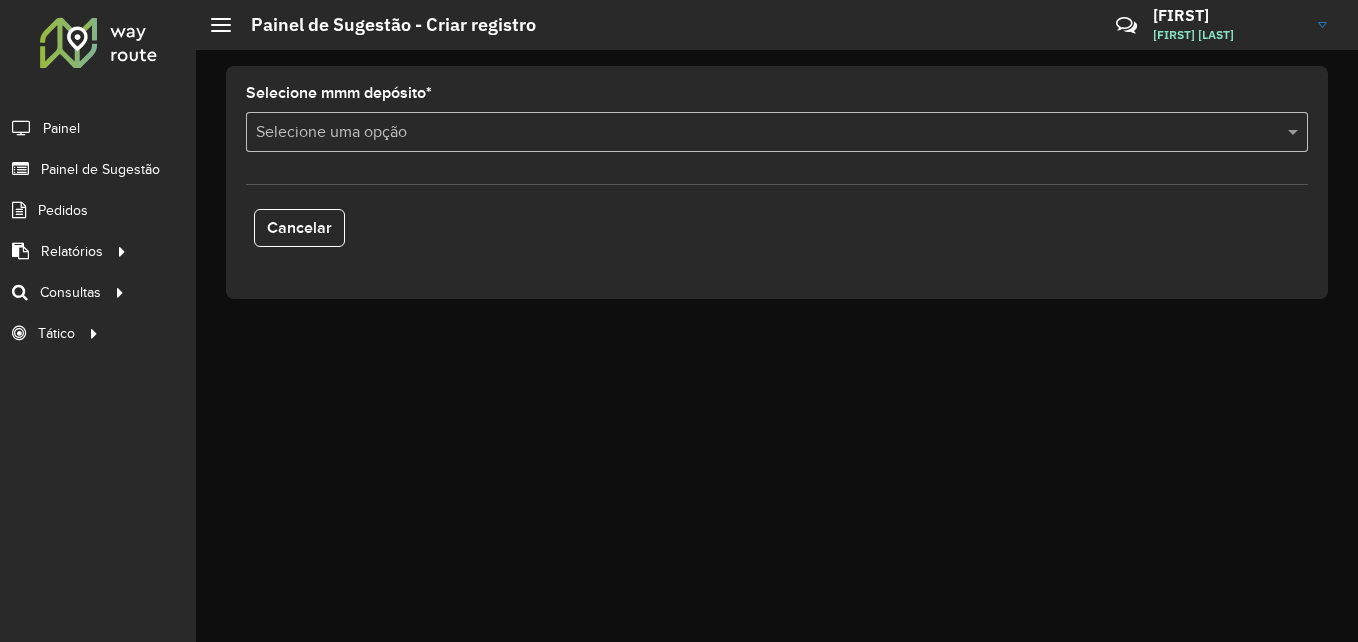 click at bounding box center (757, 133) 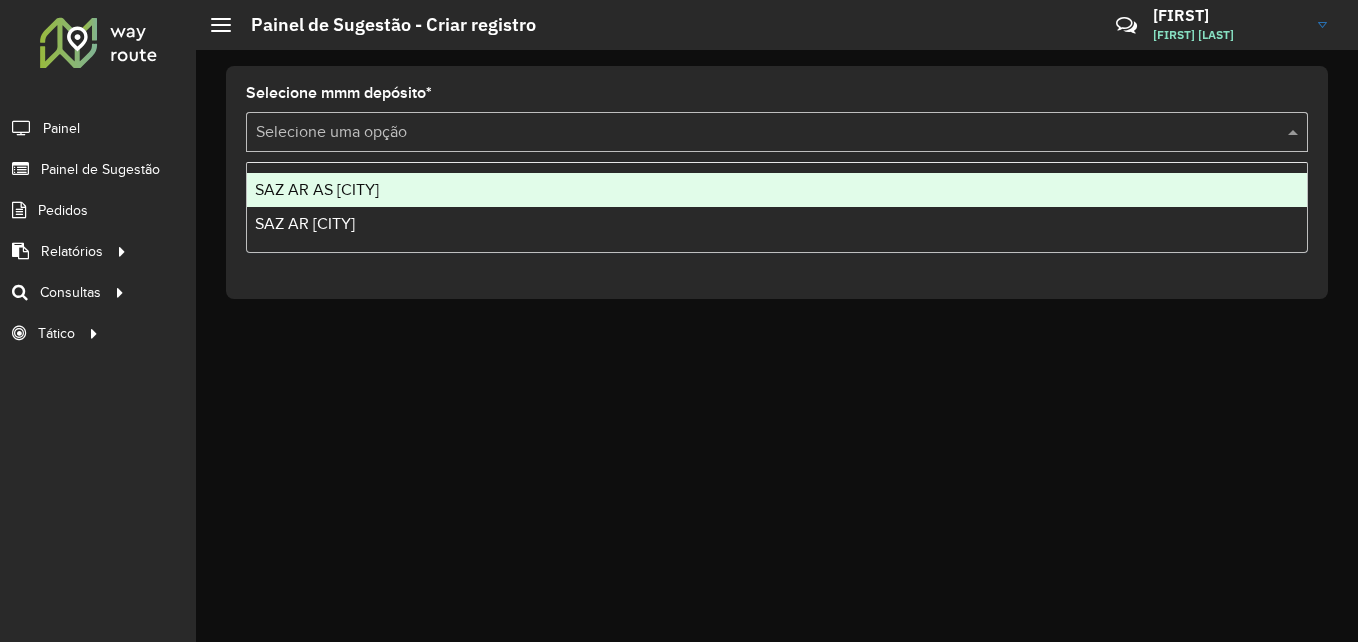 click on "SAZ AR AS Córdoba" at bounding box center (317, 189) 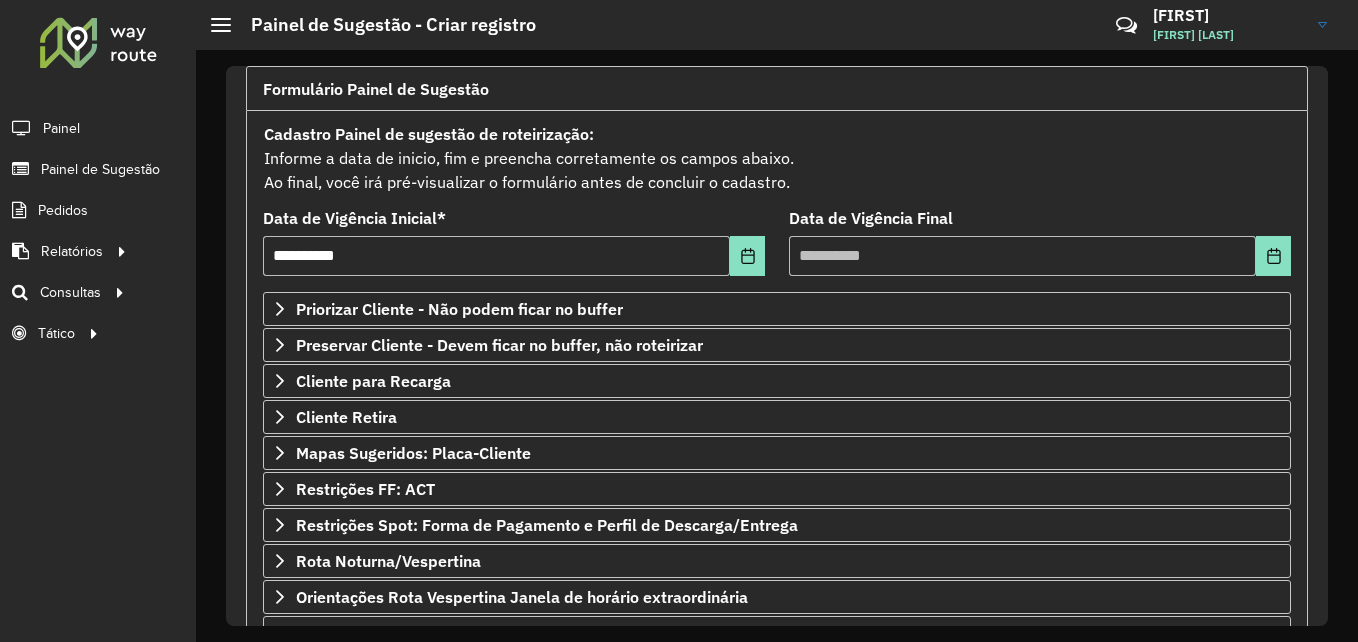 scroll, scrollTop: 319, scrollLeft: 0, axis: vertical 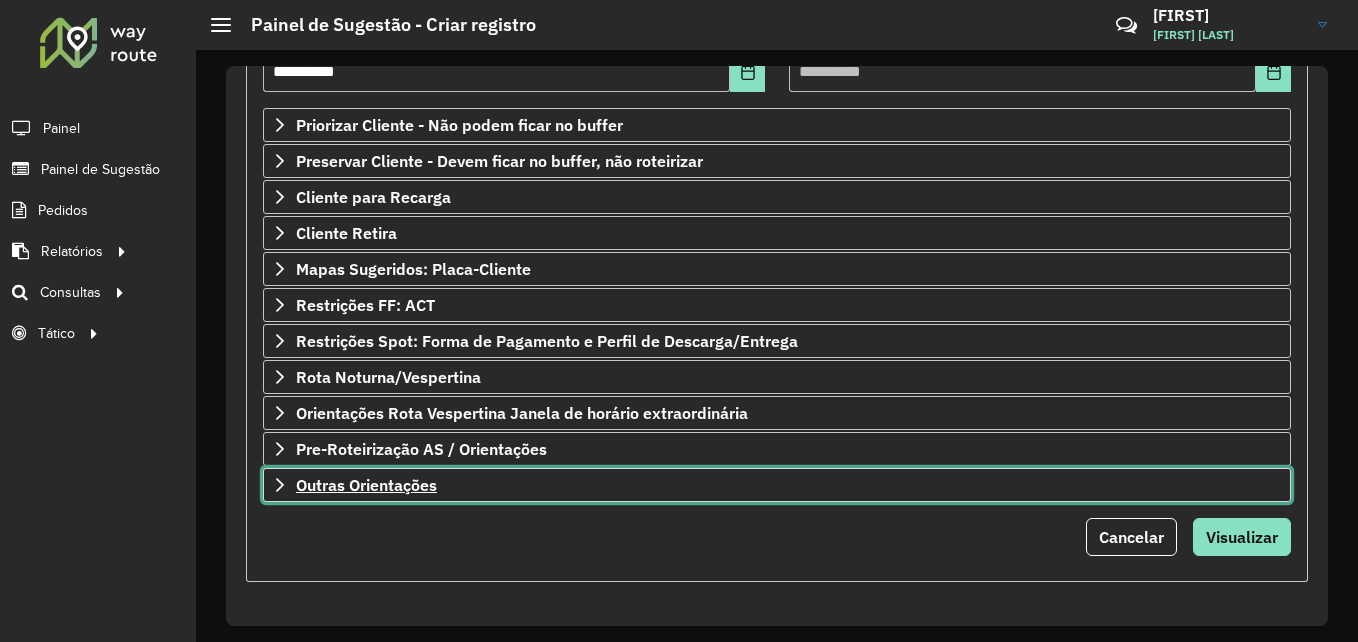 click on "Outras Orientações" at bounding box center [366, 485] 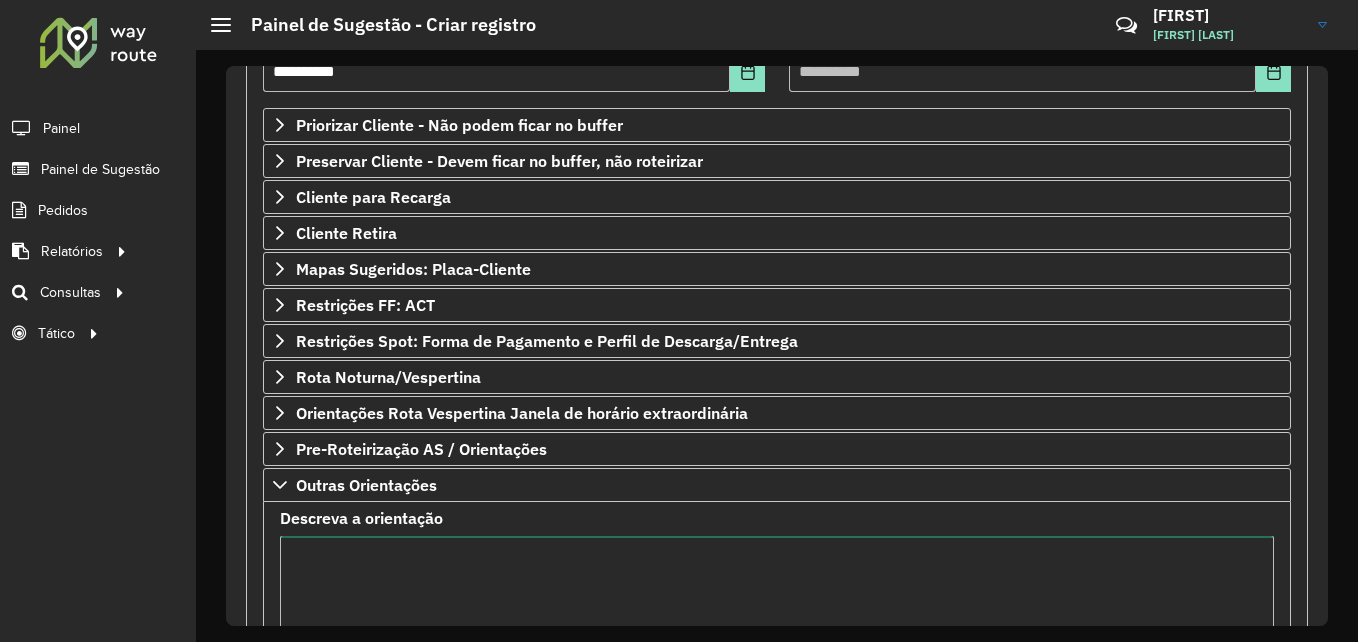 click on "Descreva a orientação" at bounding box center [777, 620] 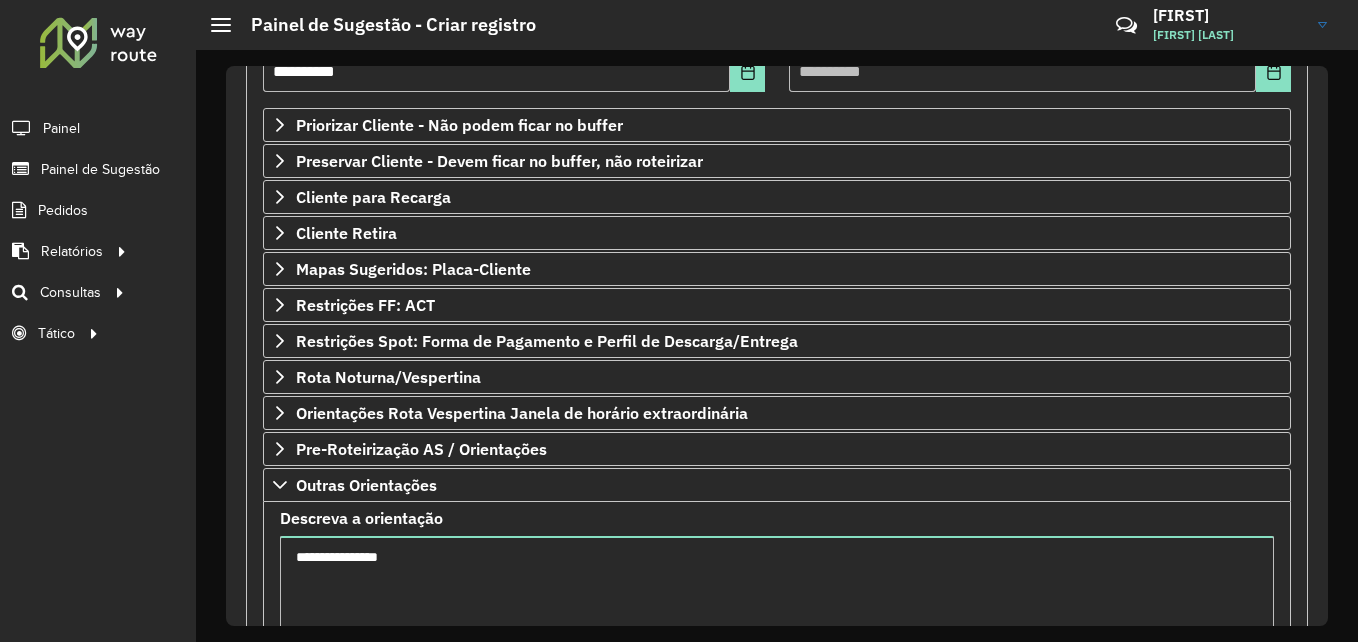 scroll, scrollTop: 548, scrollLeft: 0, axis: vertical 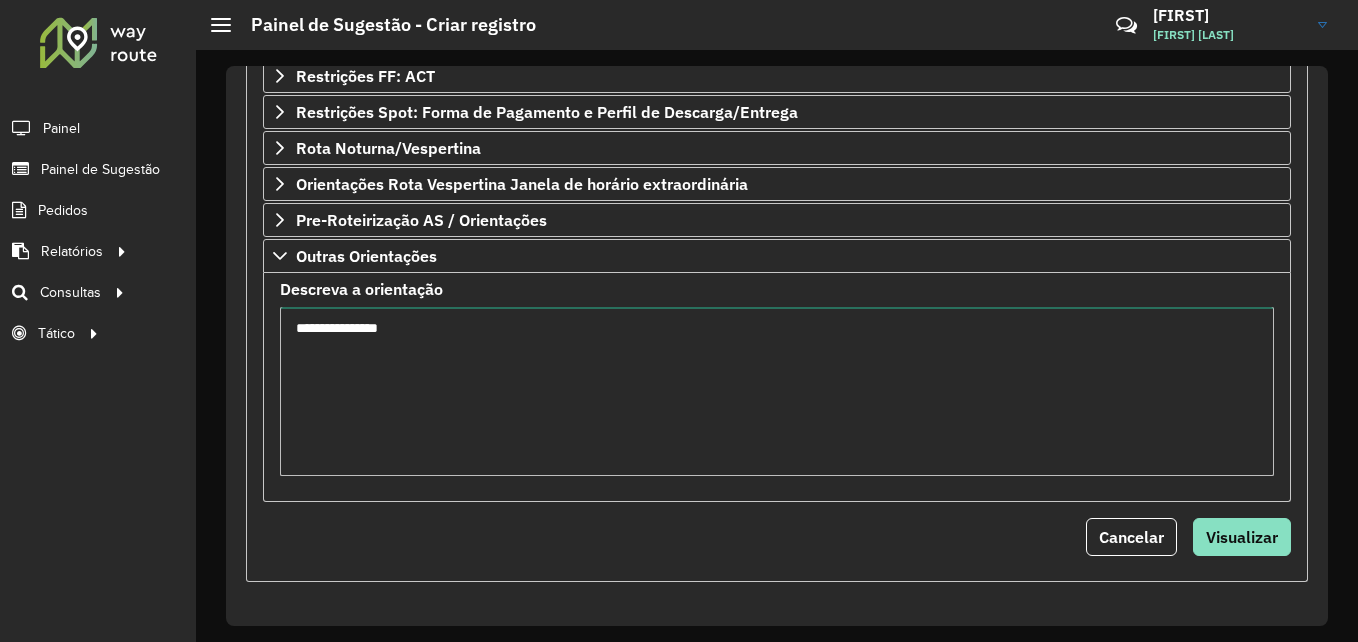 click on "**********" at bounding box center (777, 391) 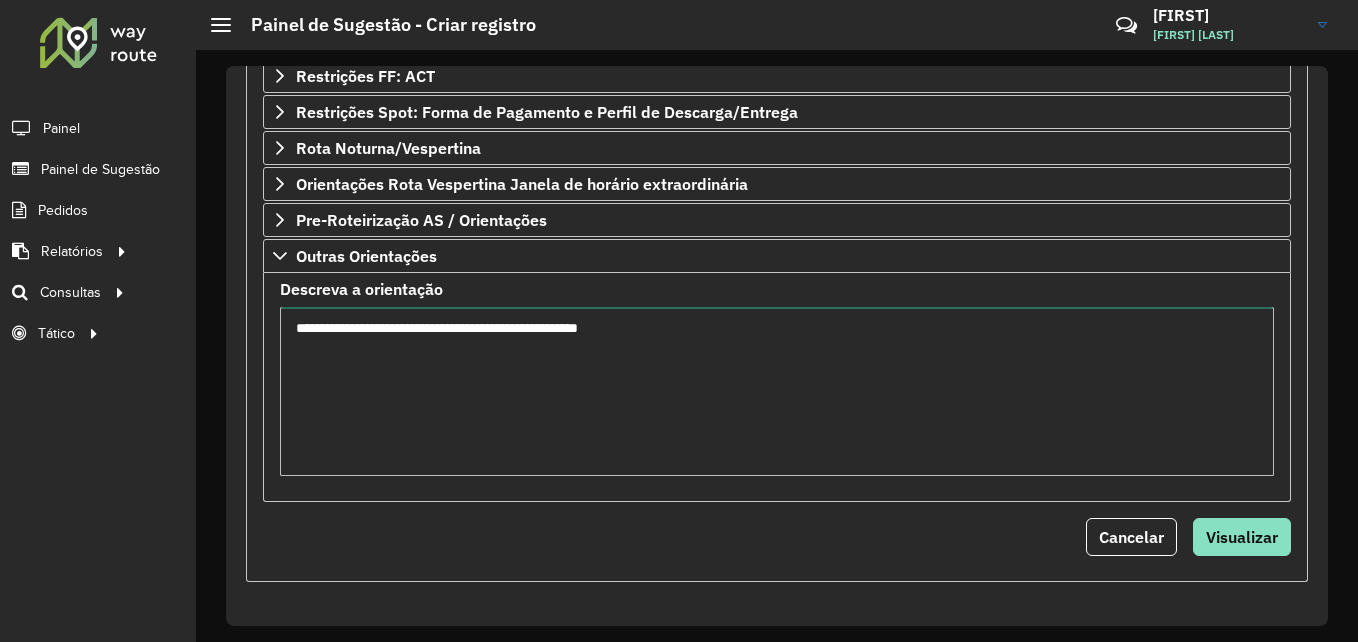 click on "**********" at bounding box center (777, 391) 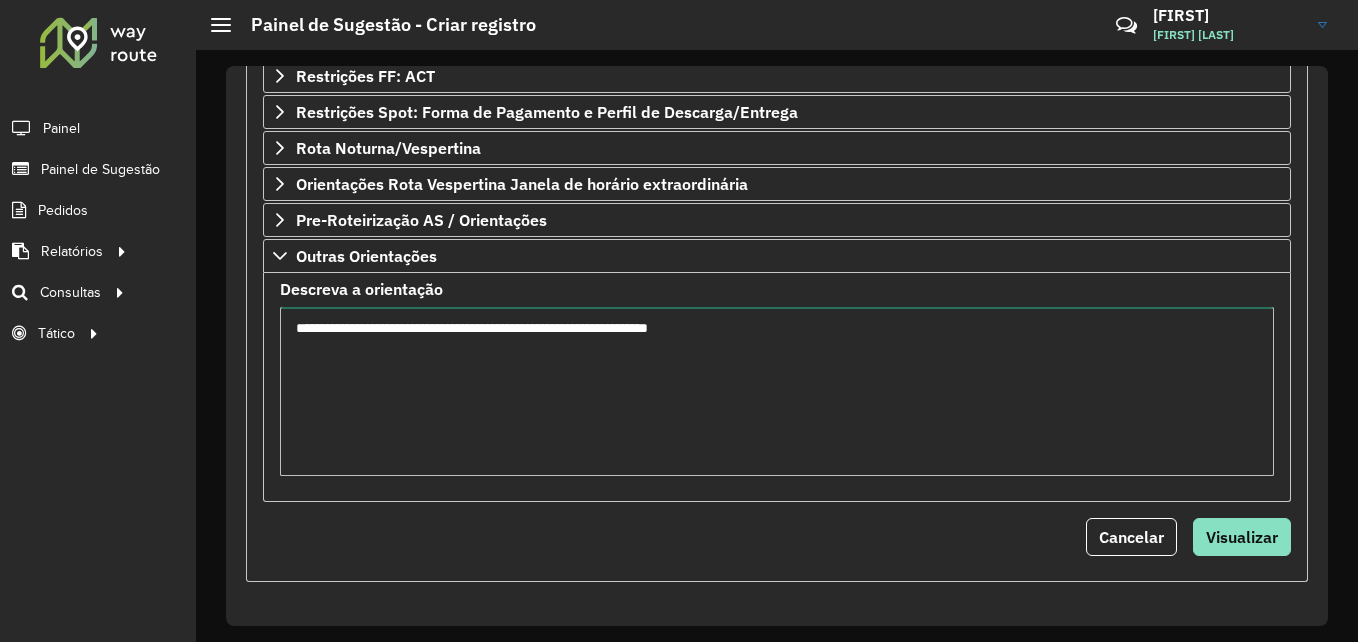 drag, startPoint x: 760, startPoint y: 329, endPoint x: 253, endPoint y: 320, distance: 507.07986 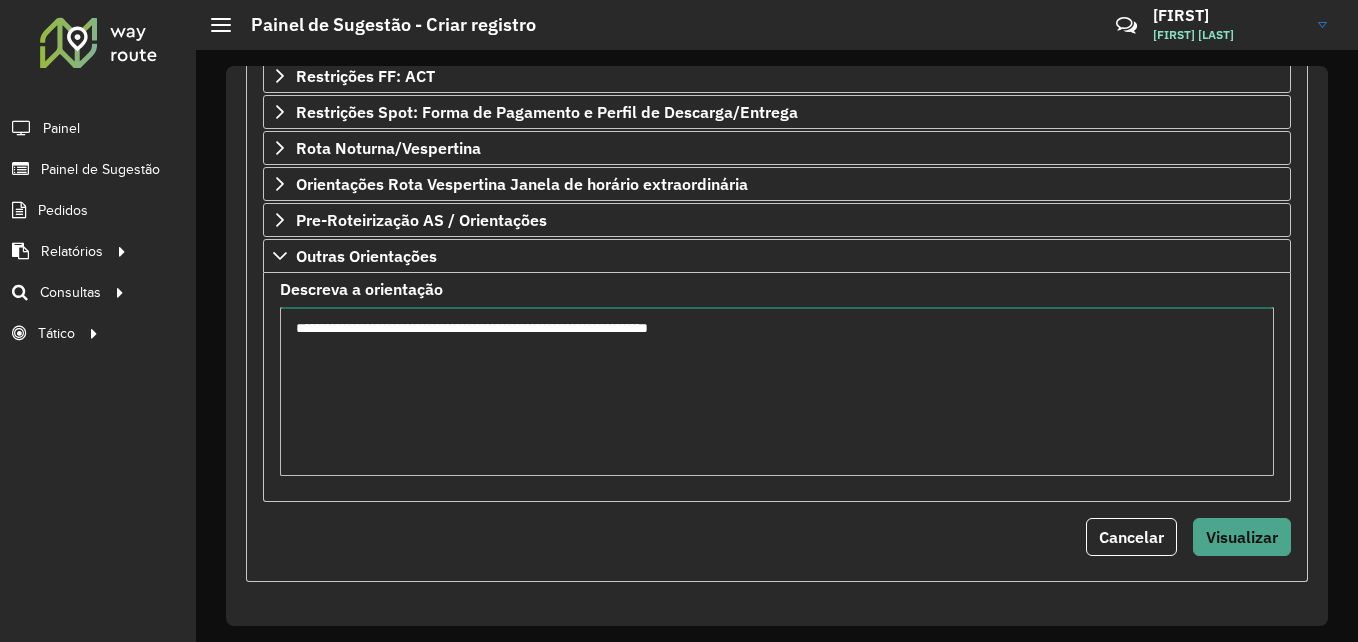 type on "**********" 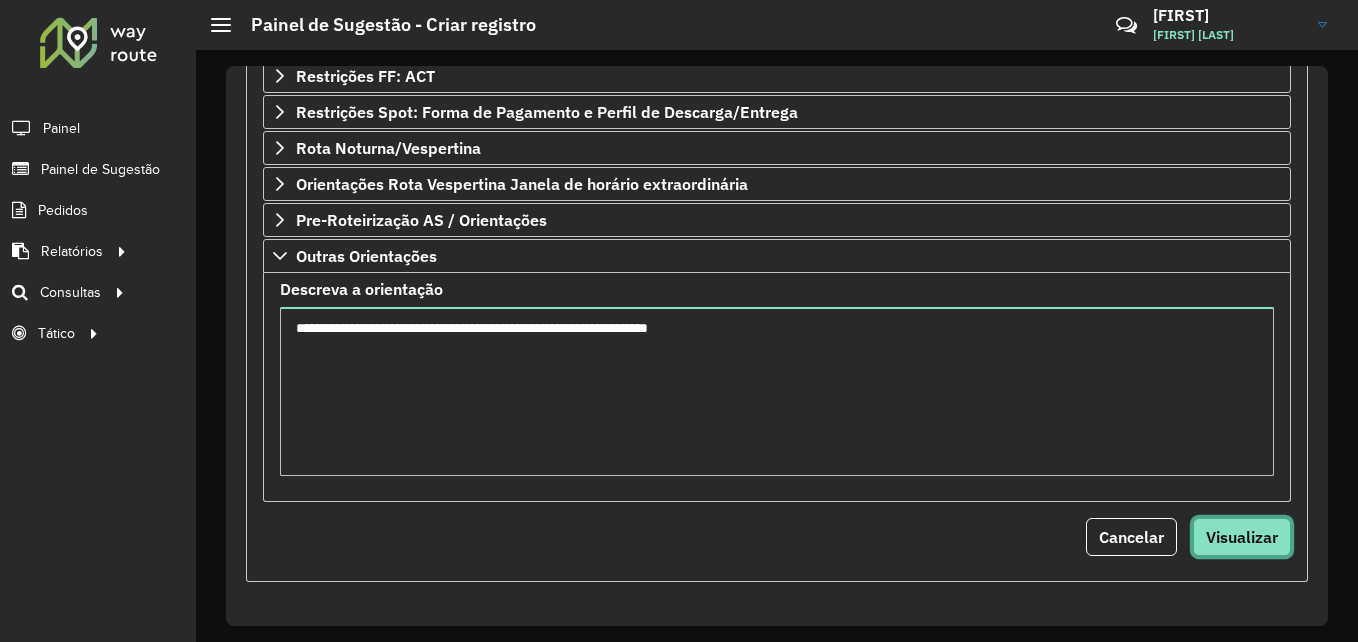 click on "Visualizar" at bounding box center [1242, 537] 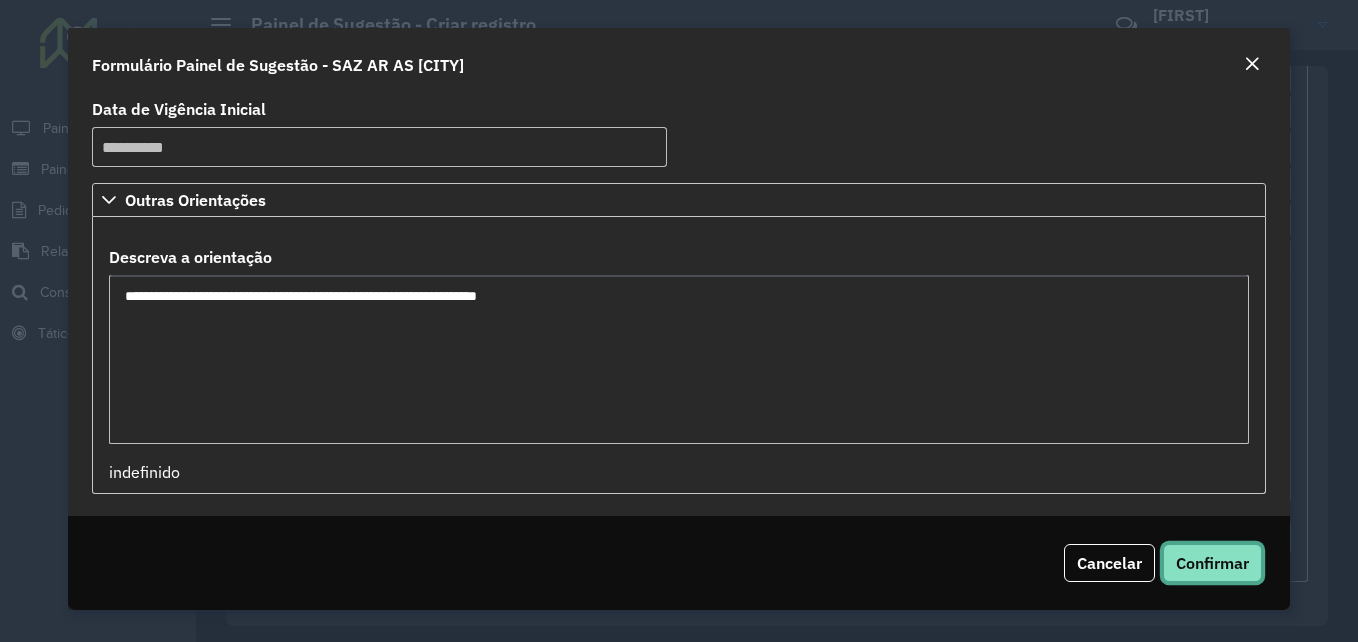 click on "Confirmar" 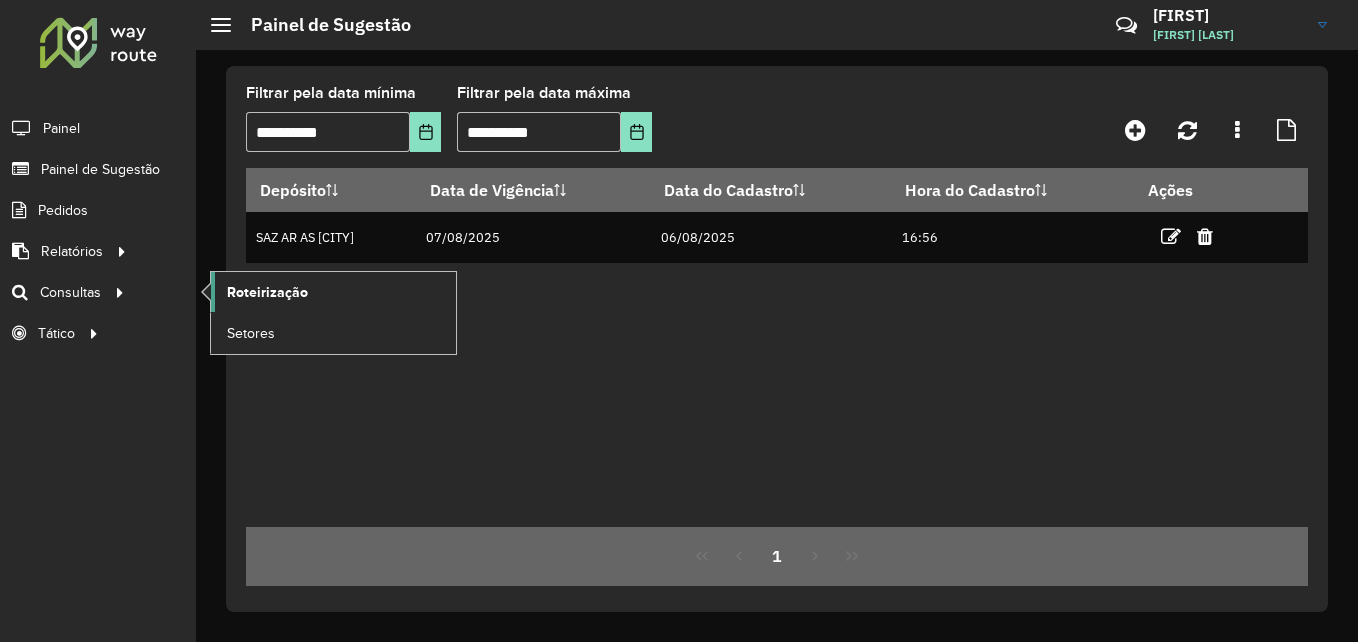 click on "Roteirização" 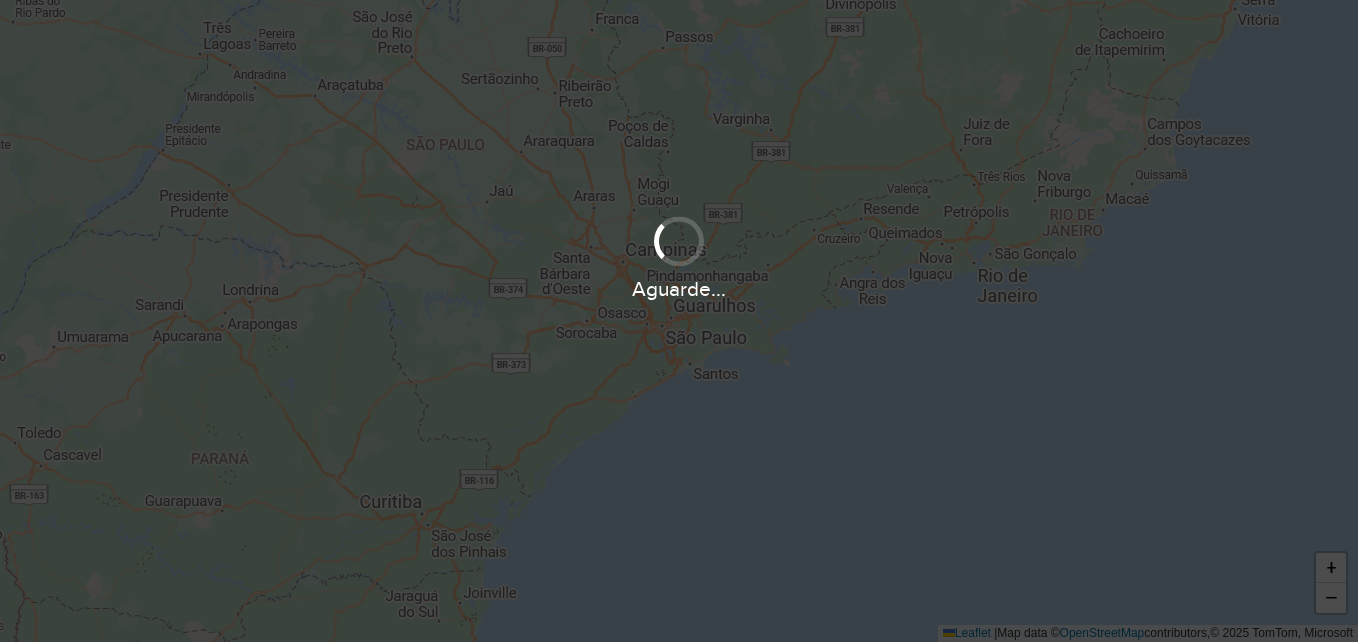 scroll, scrollTop: 0, scrollLeft: 0, axis: both 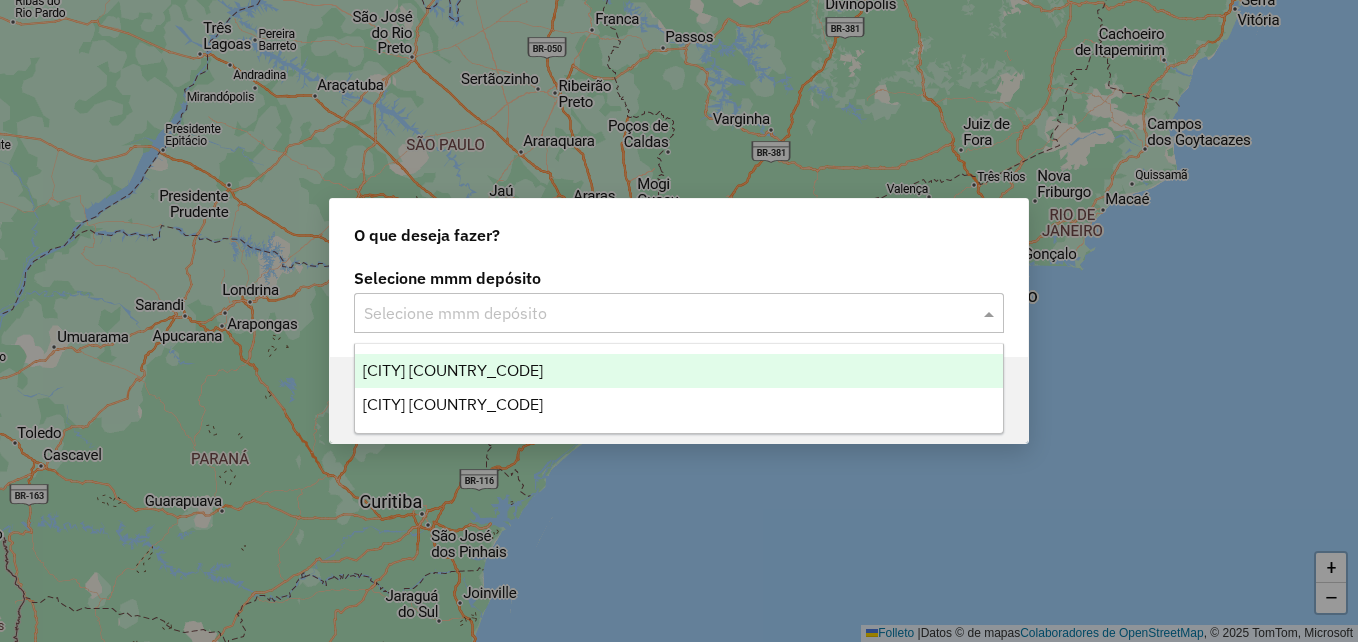 click 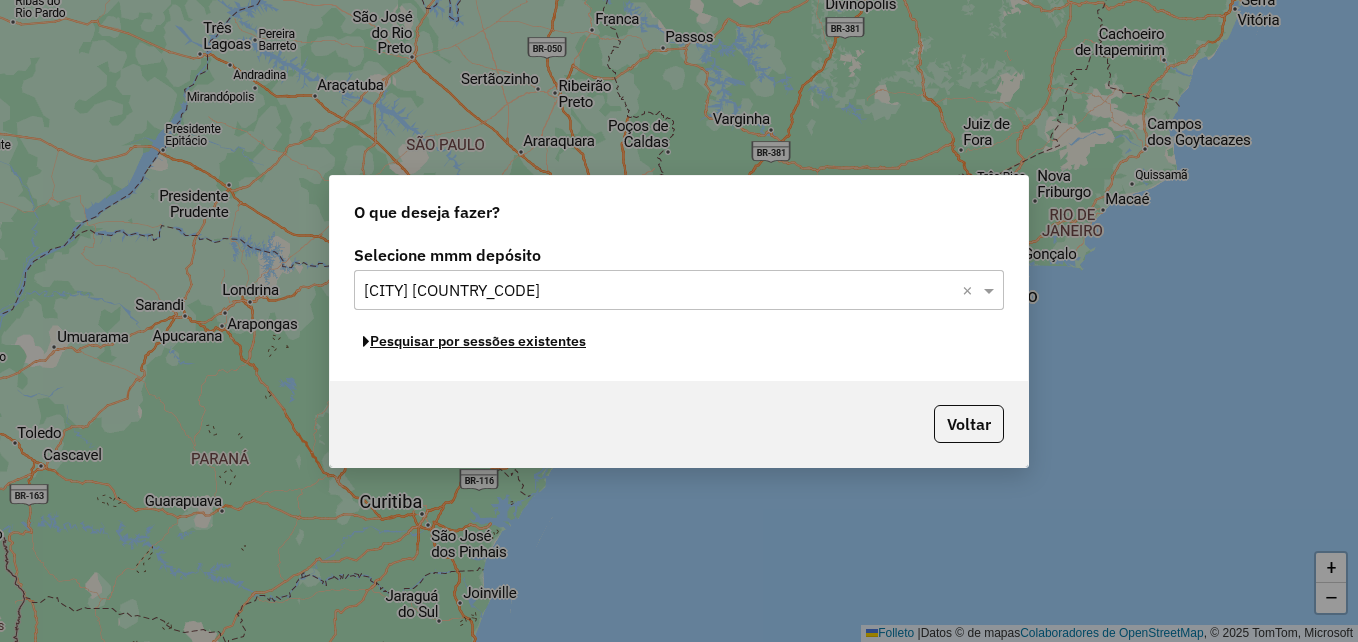 click on "Pesquisar por sessões existentes" 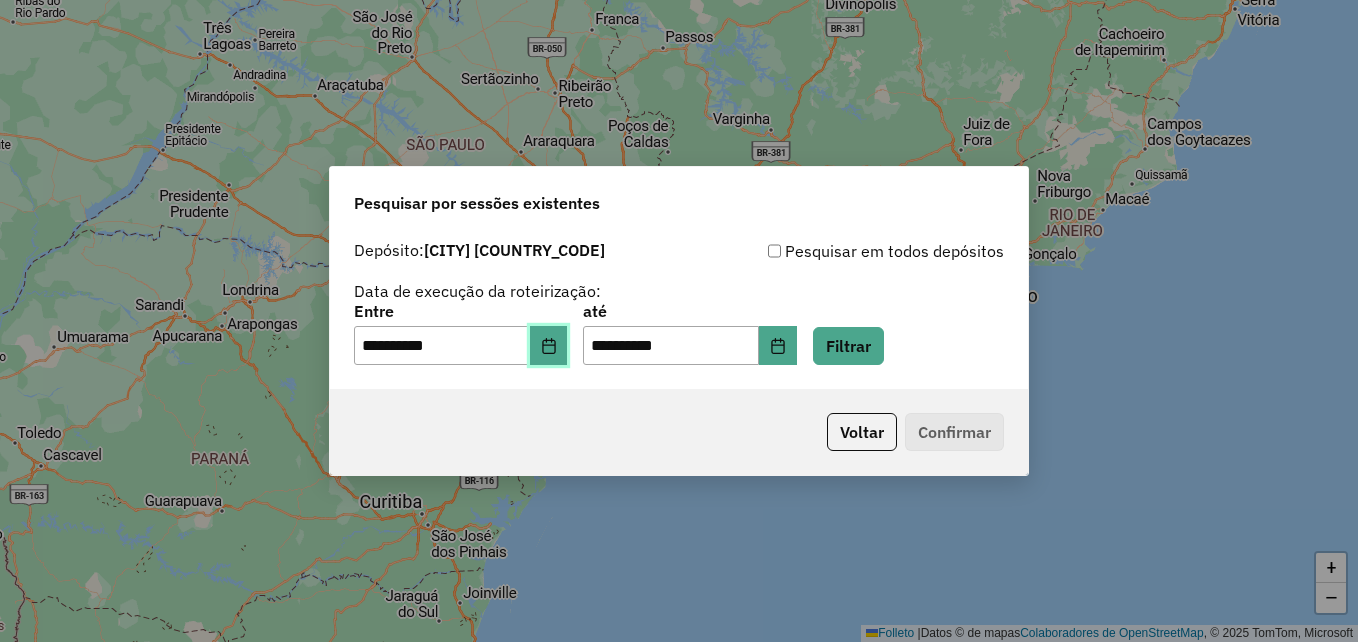 click 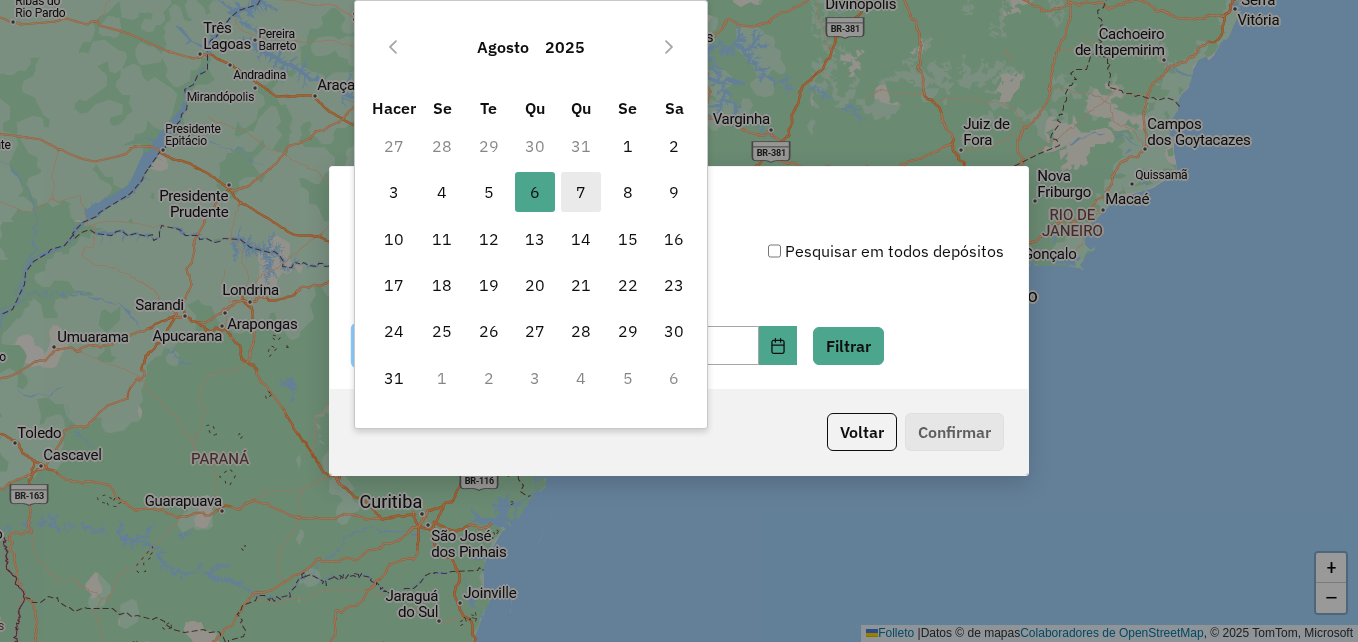 click on "7" at bounding box center [581, 192] 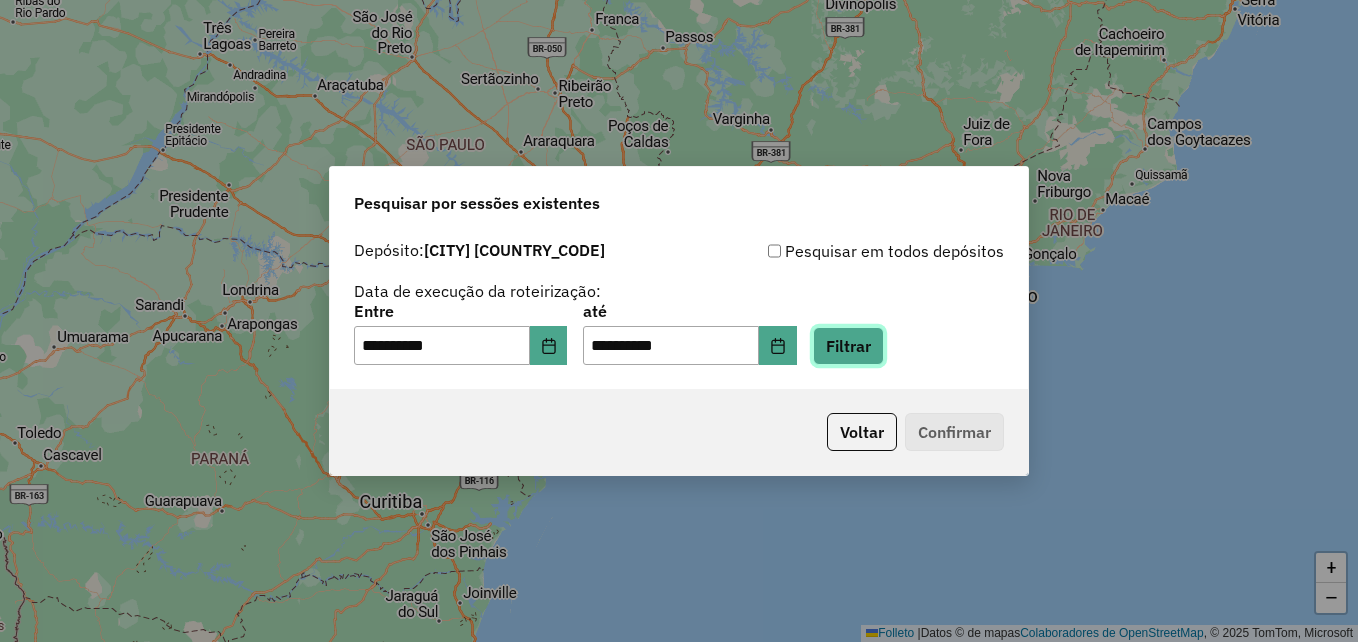 click on "Filtrar" 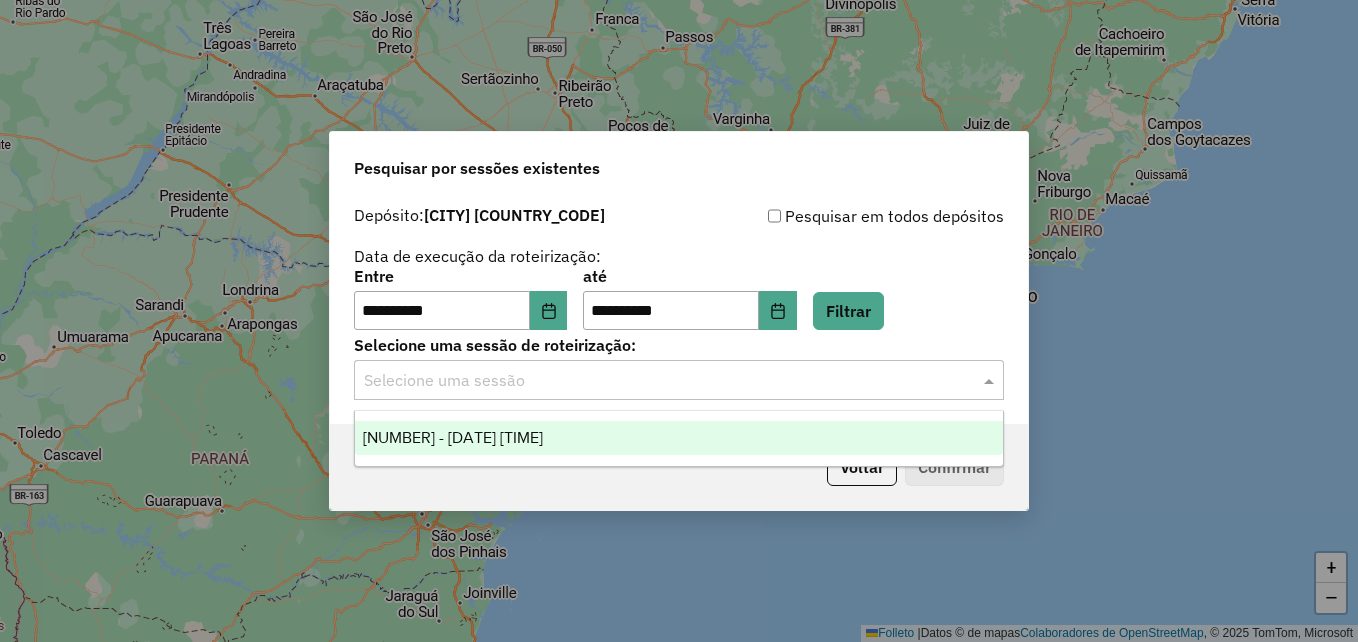 click 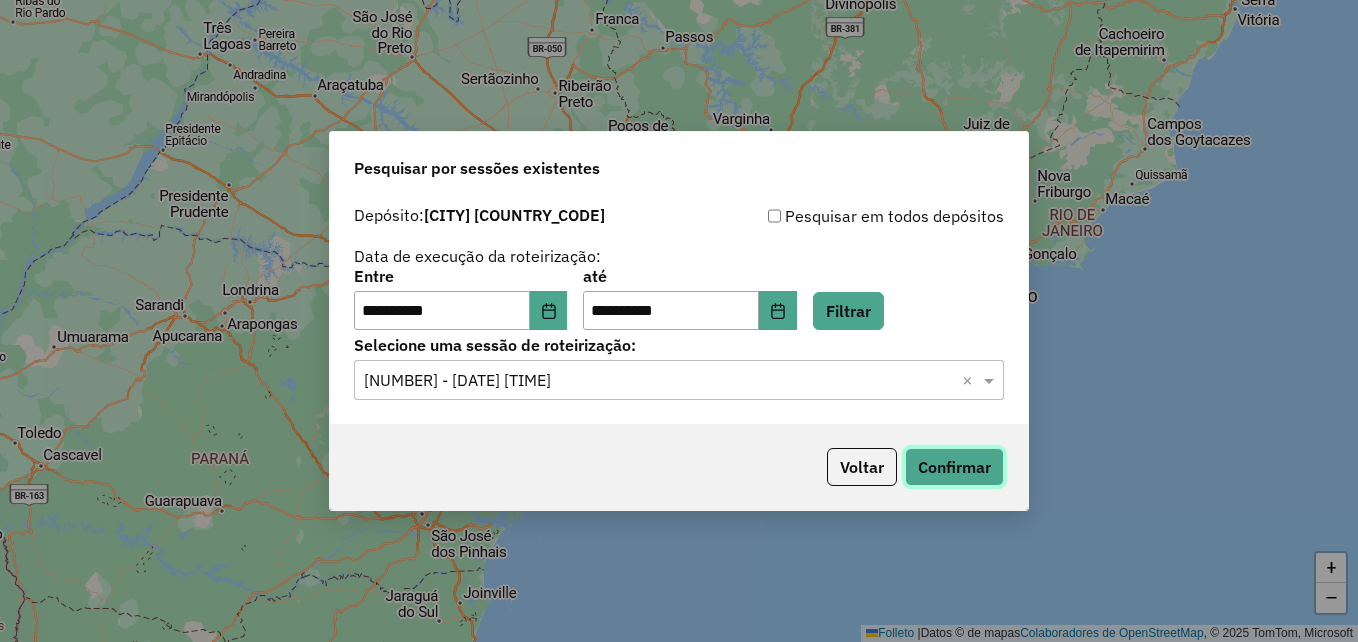 click on "Confirmar" 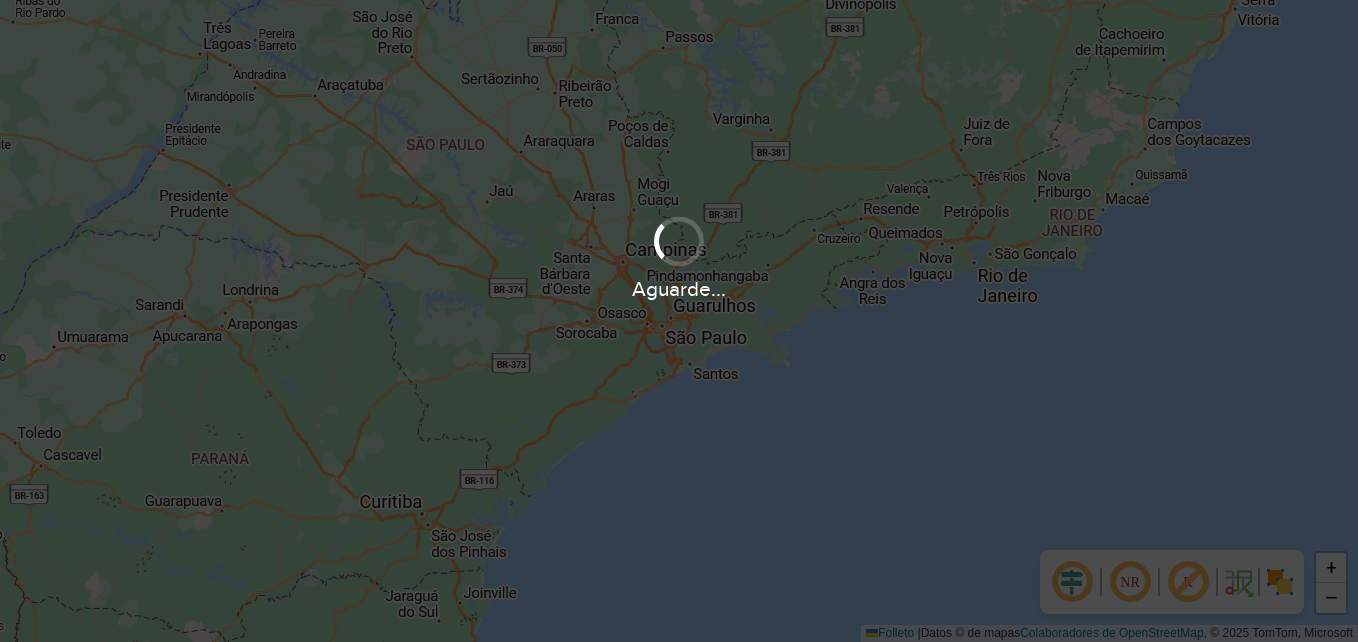 scroll, scrollTop: 0, scrollLeft: 0, axis: both 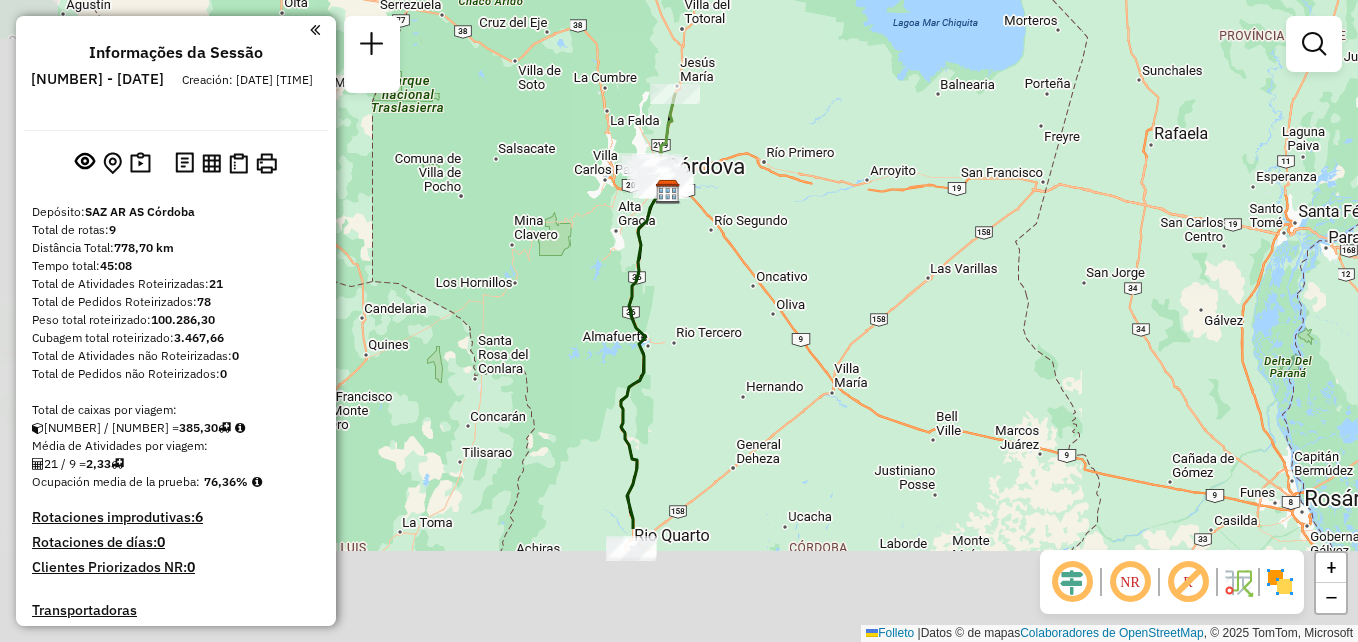 drag, startPoint x: 699, startPoint y: 294, endPoint x: 686, endPoint y: 137, distance: 157.5373 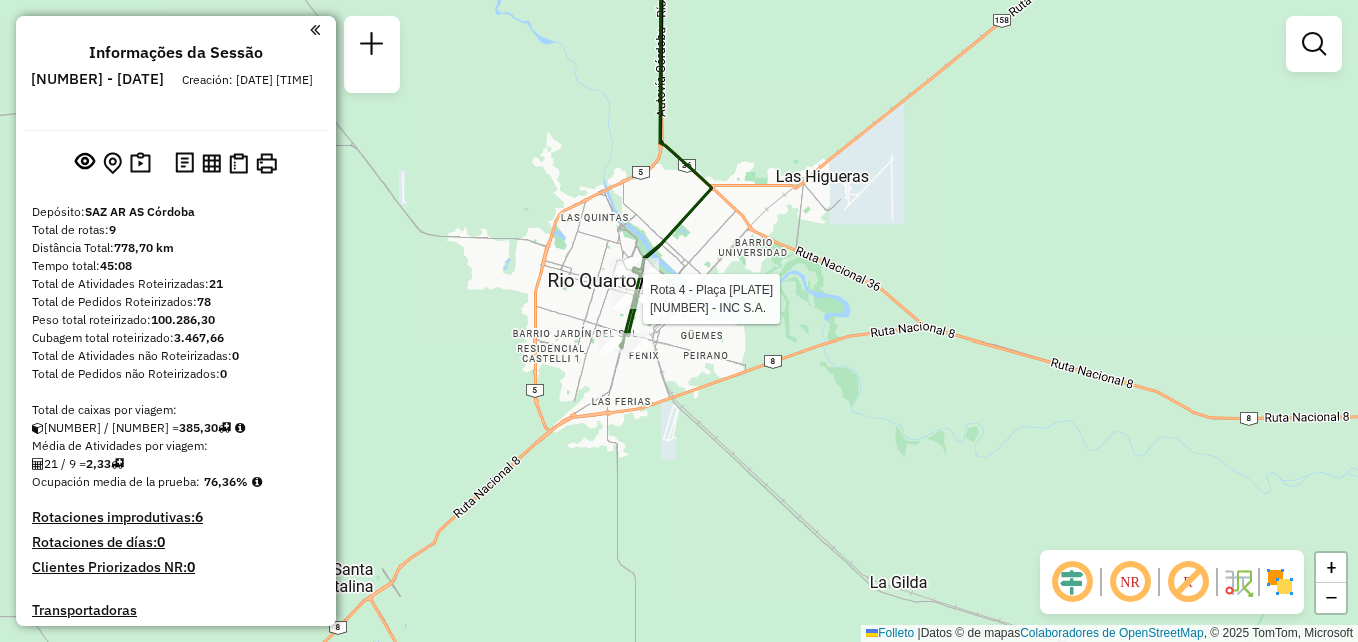 select on "**********" 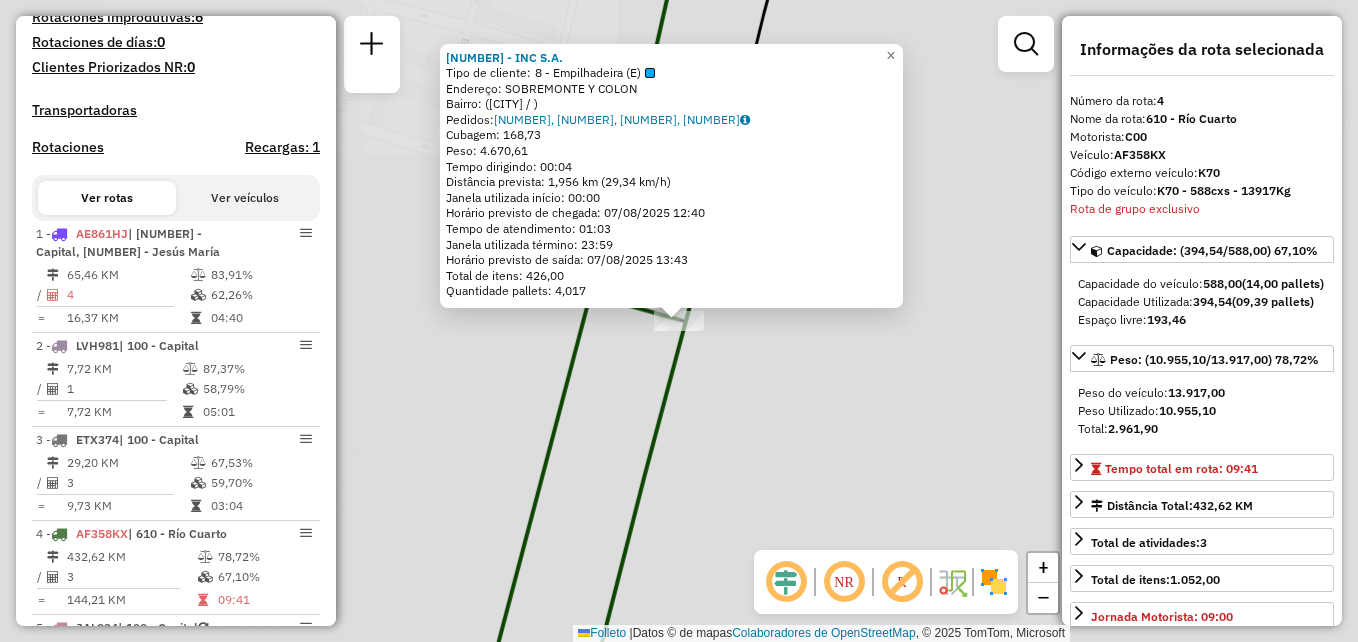 scroll, scrollTop: 993, scrollLeft: 0, axis: vertical 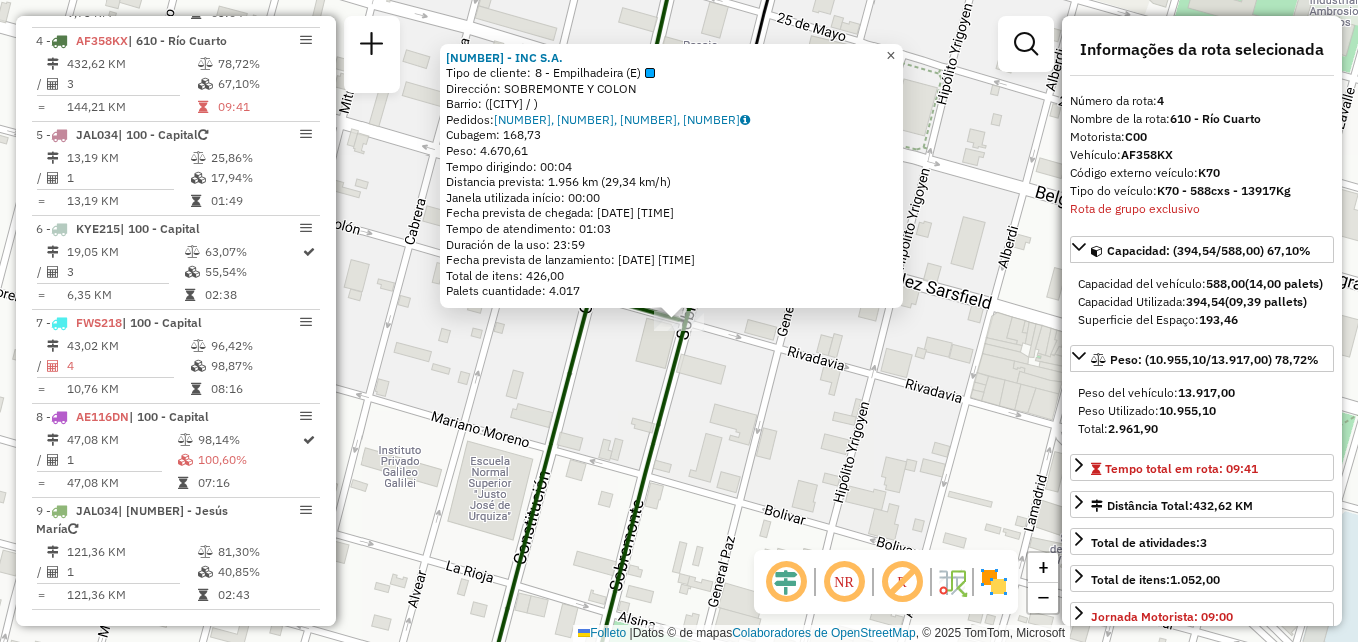 click on "×" 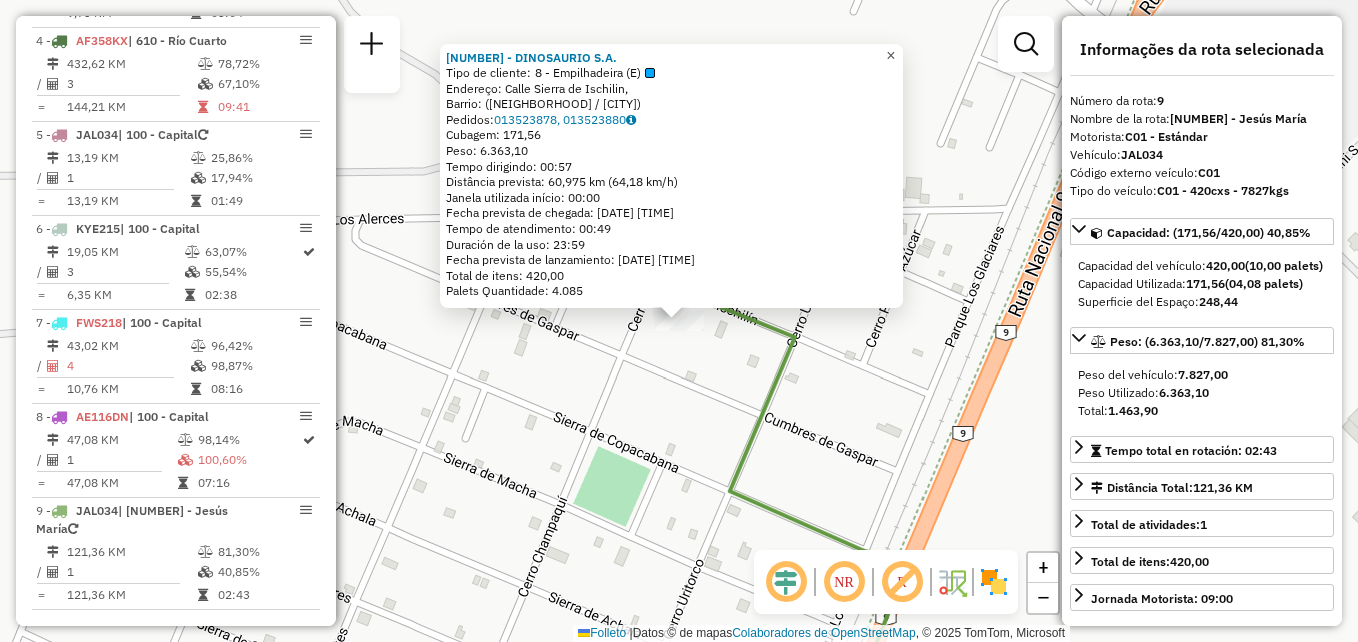 click on "×" 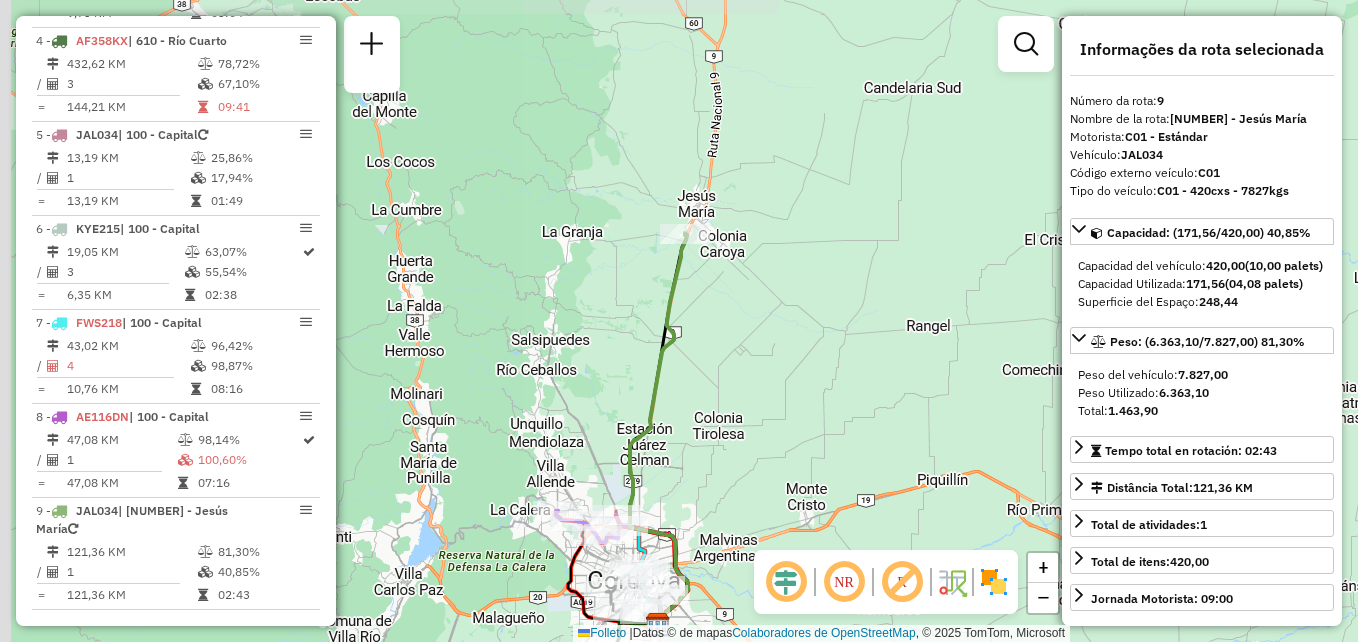 drag, startPoint x: 716, startPoint y: 319, endPoint x: 781, endPoint y: 166, distance: 166.23477 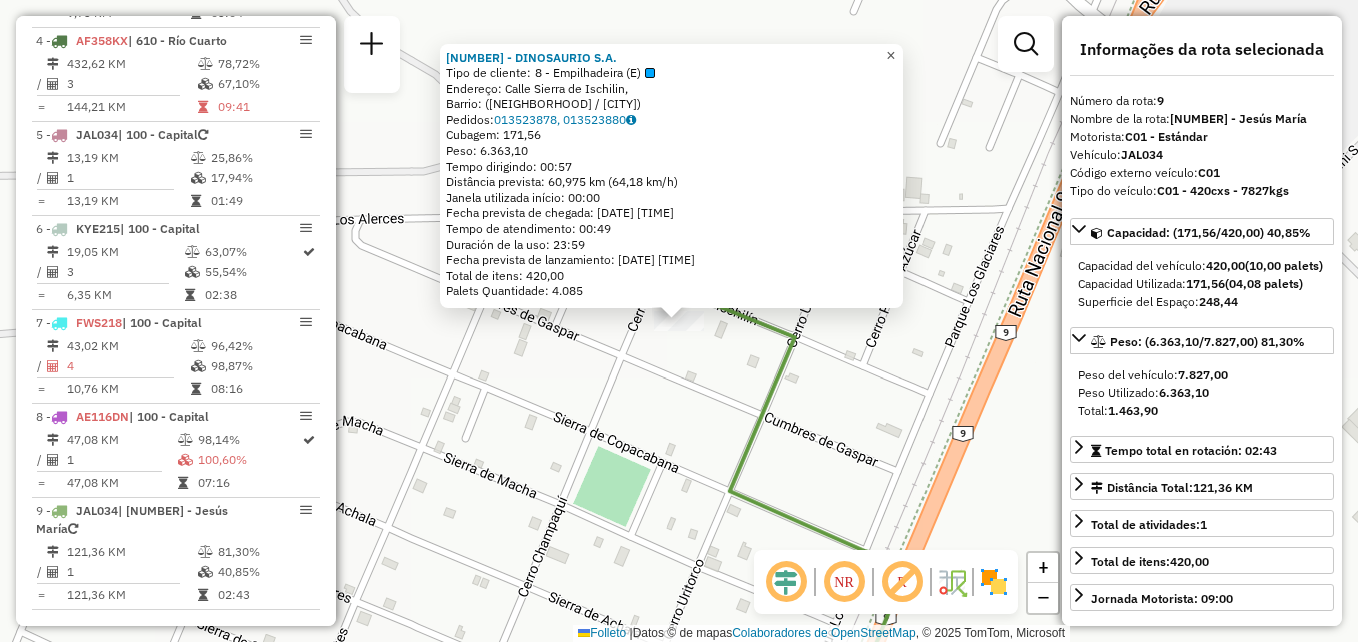 click on "×" 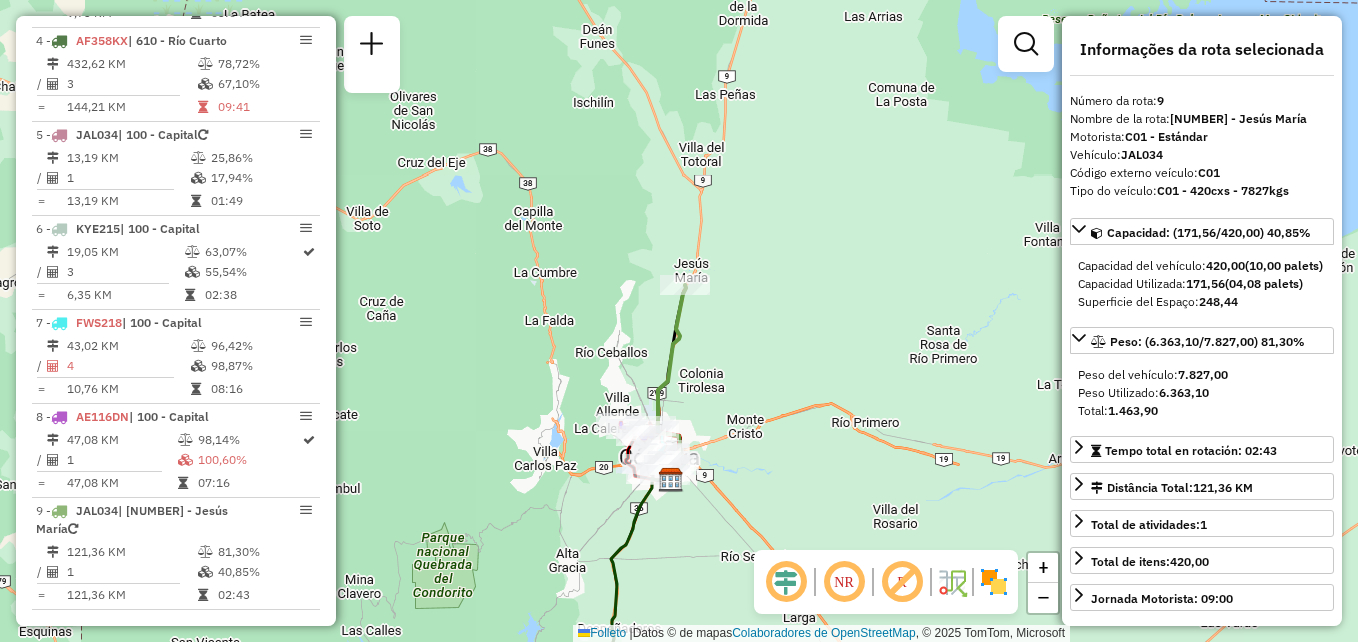 drag, startPoint x: 706, startPoint y: 405, endPoint x: 779, endPoint y: 226, distance: 193.31322 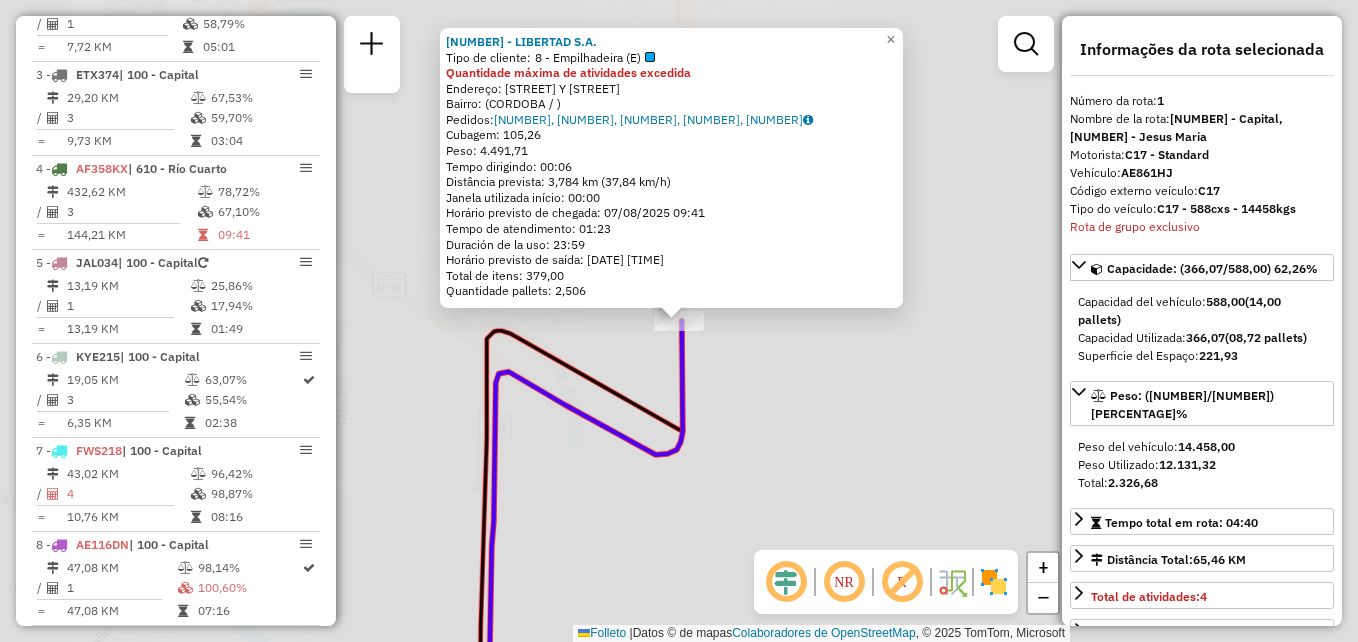 scroll, scrollTop: 705, scrollLeft: 0, axis: vertical 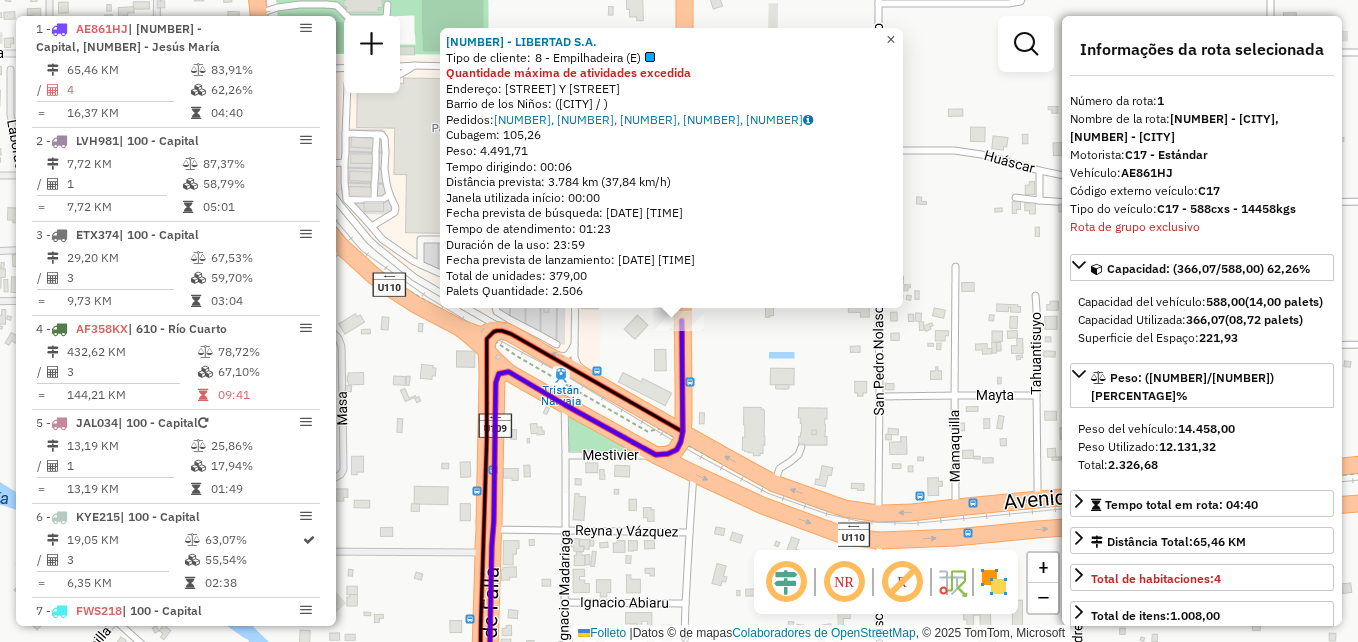 click on "×" 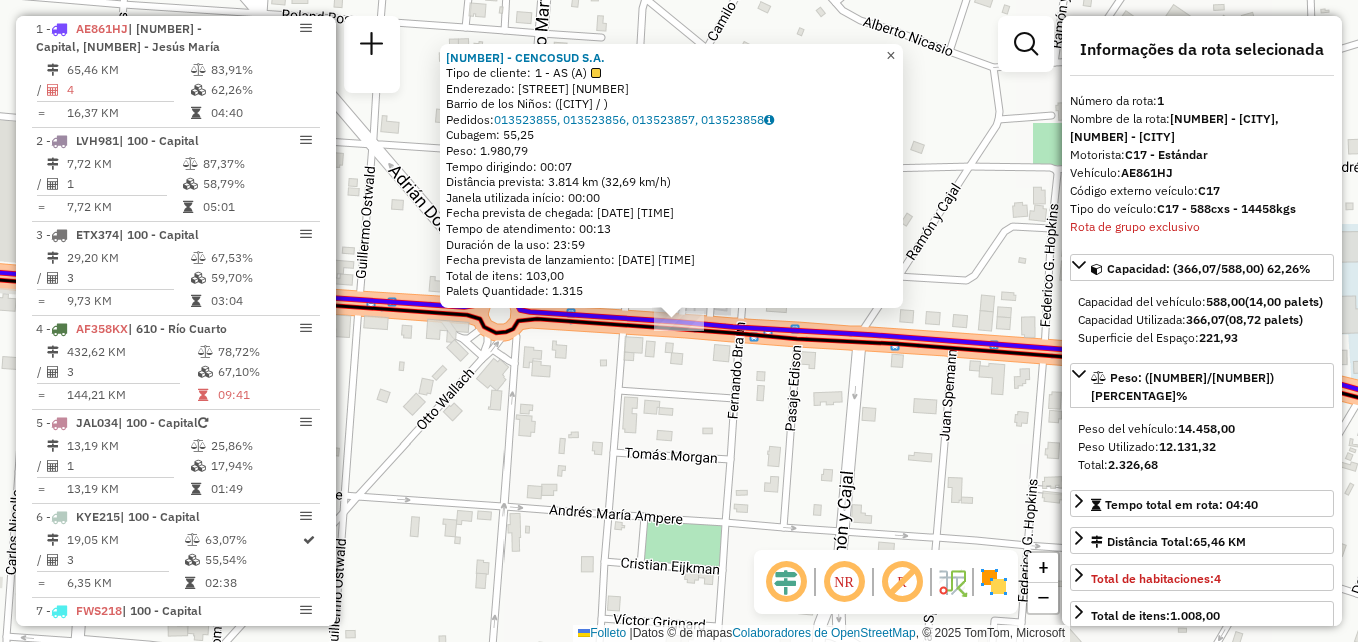 click on "×" 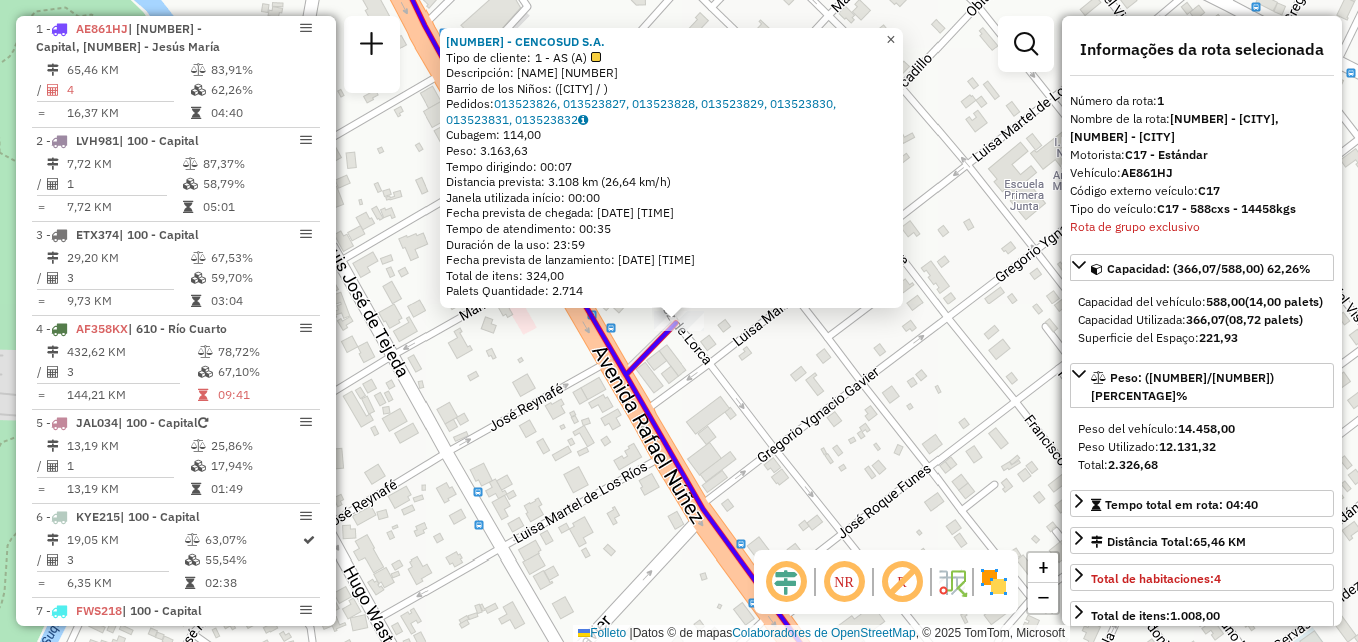 click on "×" 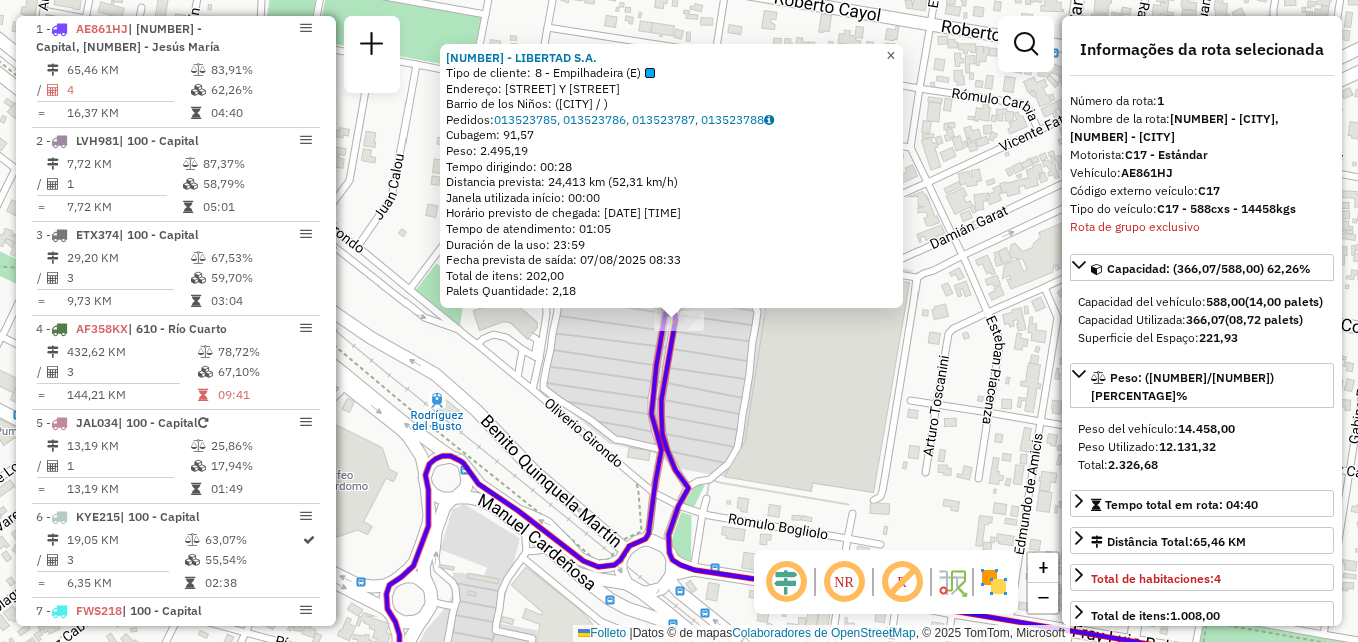 click on "×" 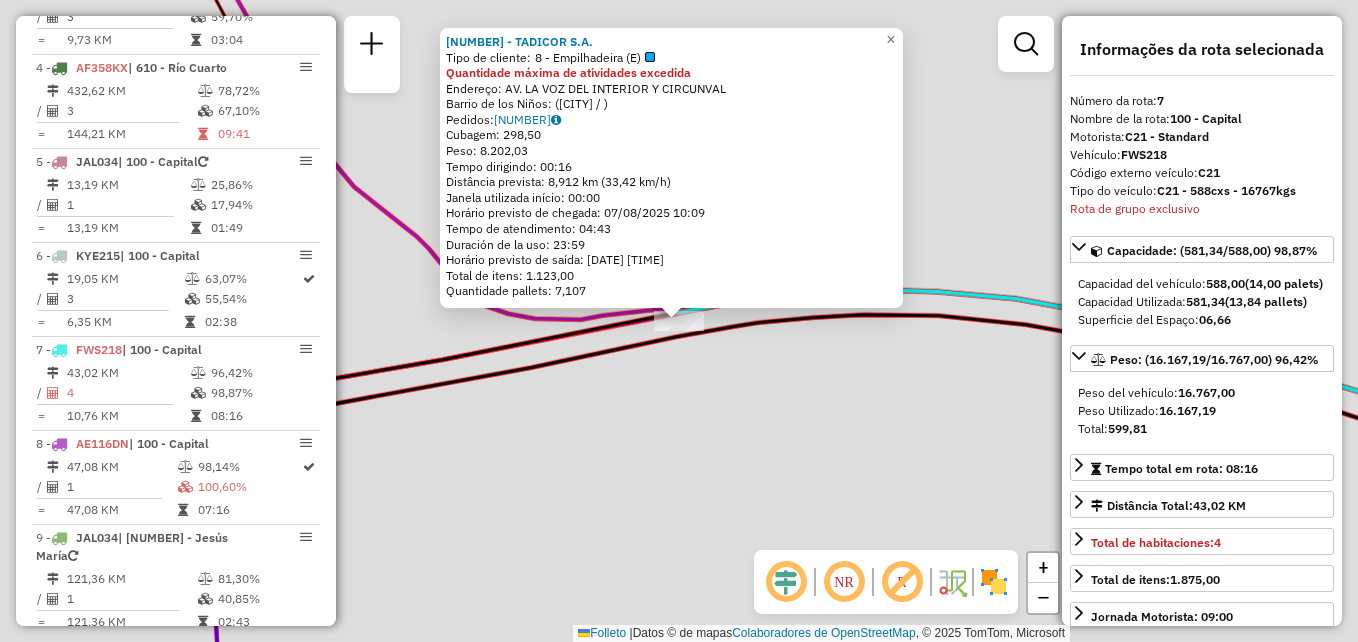 scroll, scrollTop: 993, scrollLeft: 0, axis: vertical 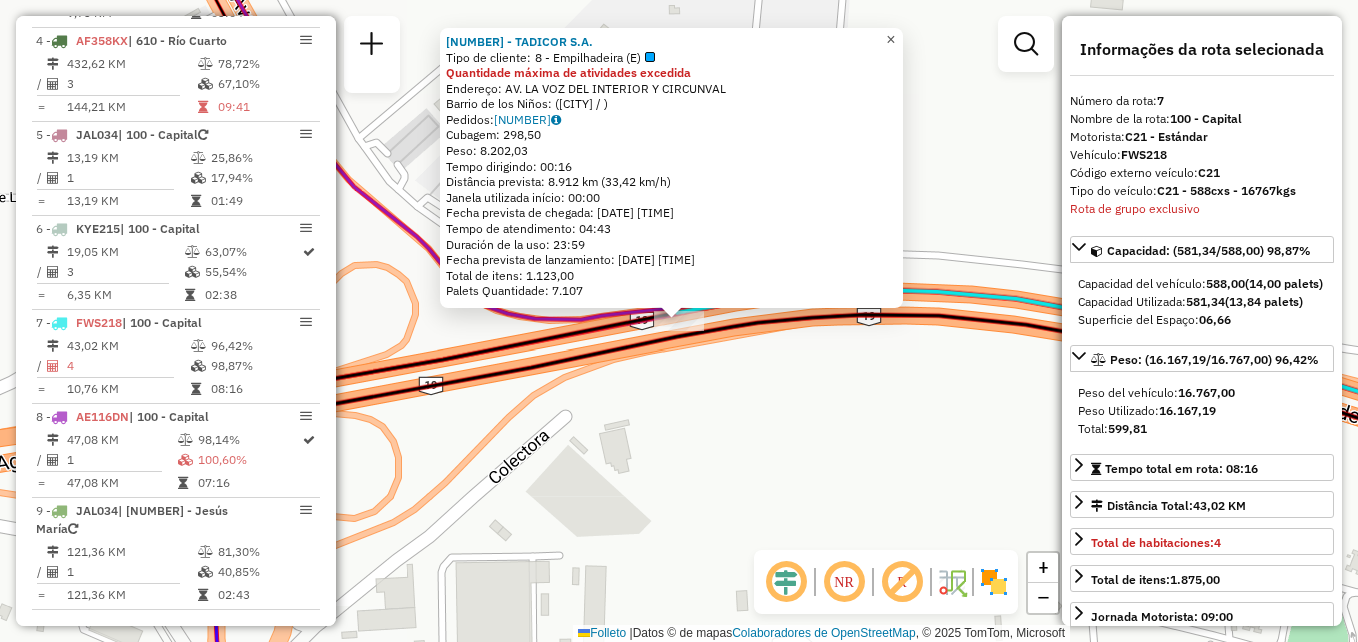 click on "×" 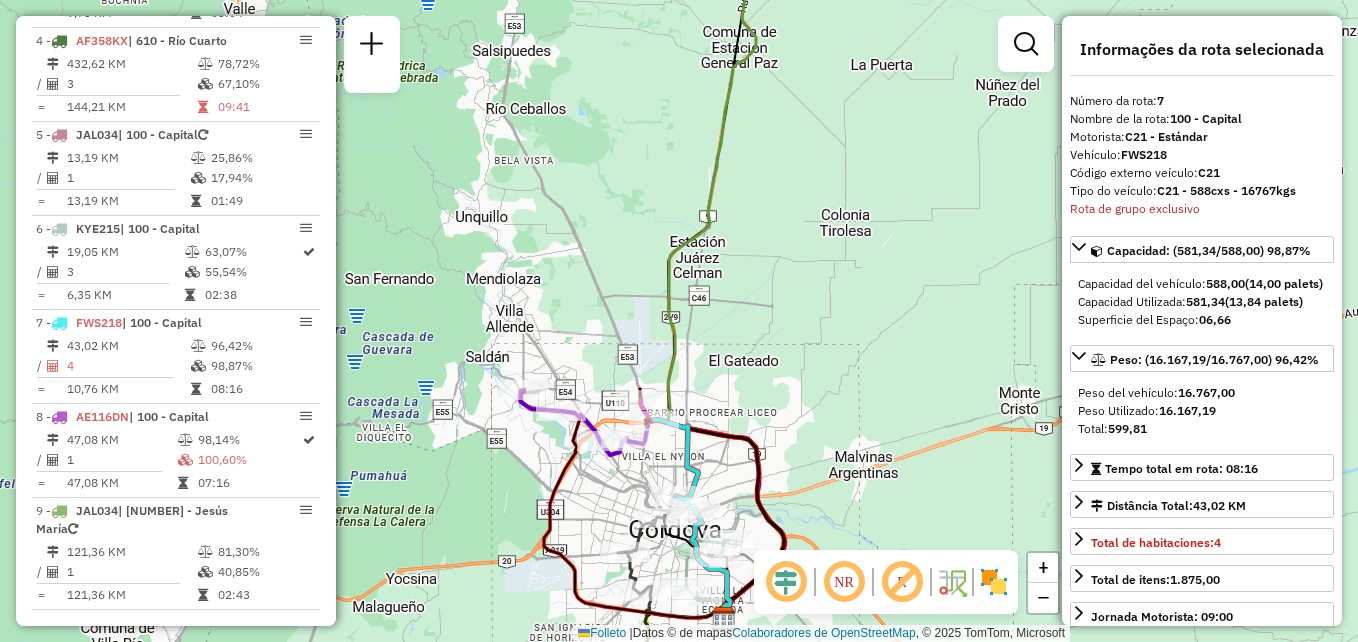 drag, startPoint x: 923, startPoint y: 257, endPoint x: 865, endPoint y: 398, distance: 152.4631 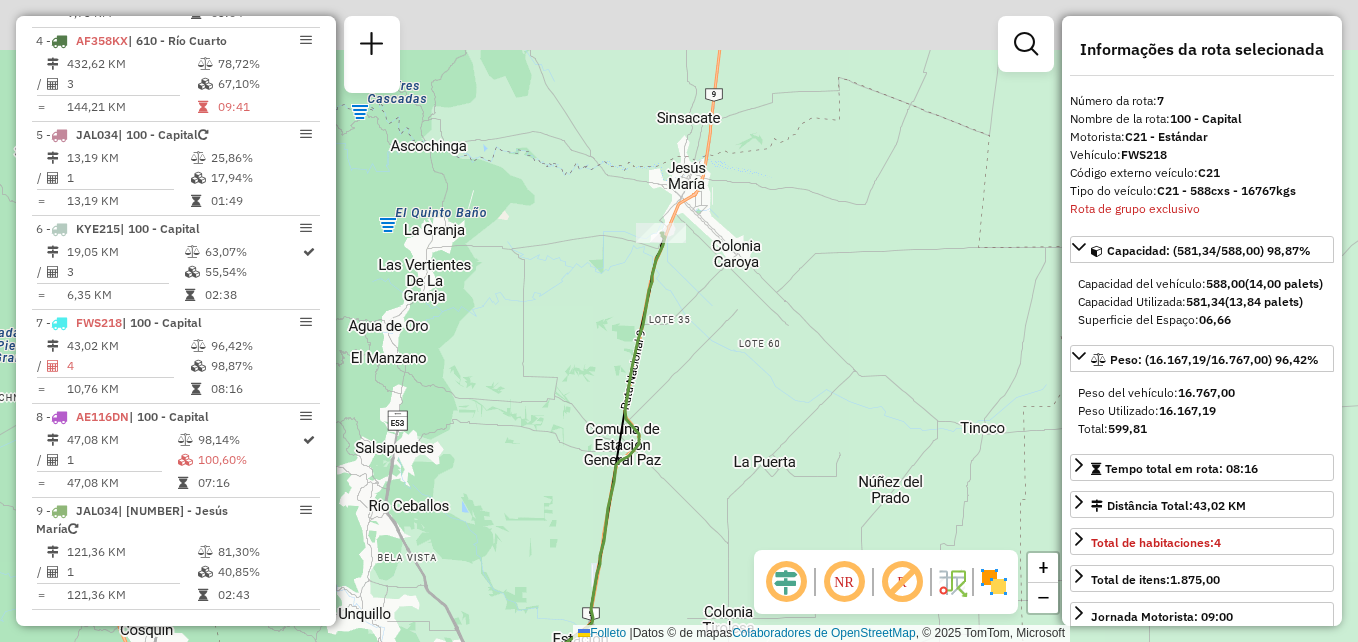 drag, startPoint x: 732, startPoint y: 402, endPoint x: 706, endPoint y: 527, distance: 127.67537 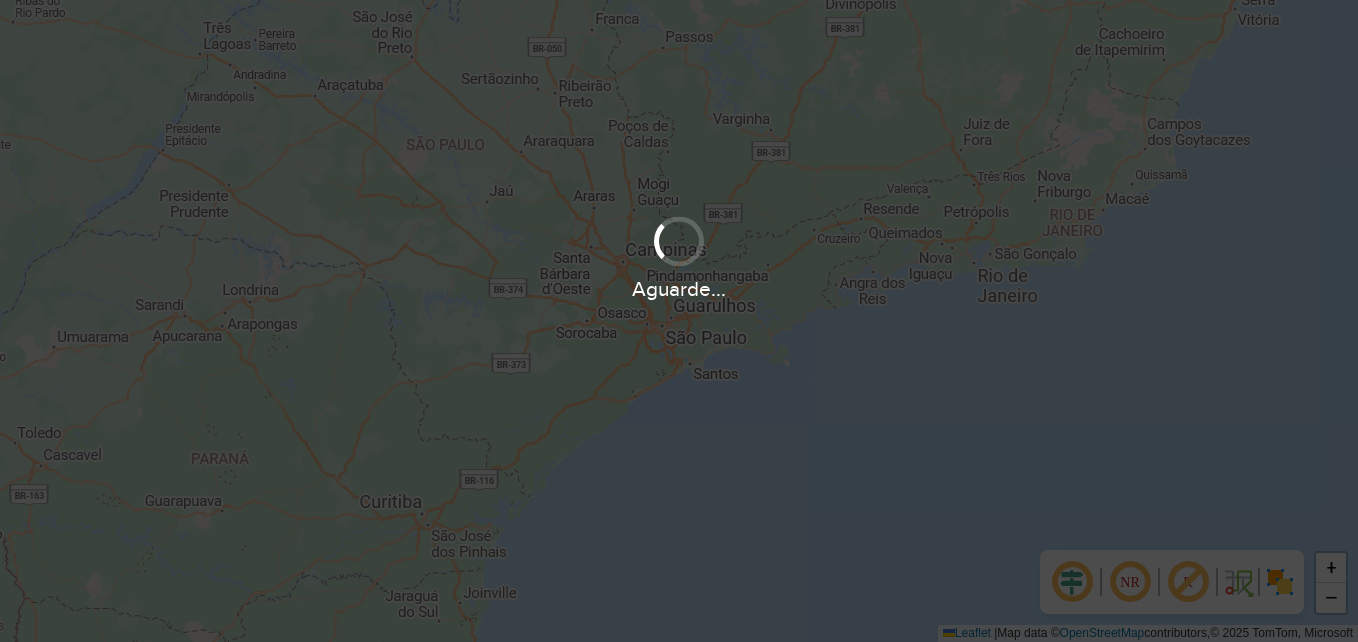 scroll, scrollTop: 0, scrollLeft: 0, axis: both 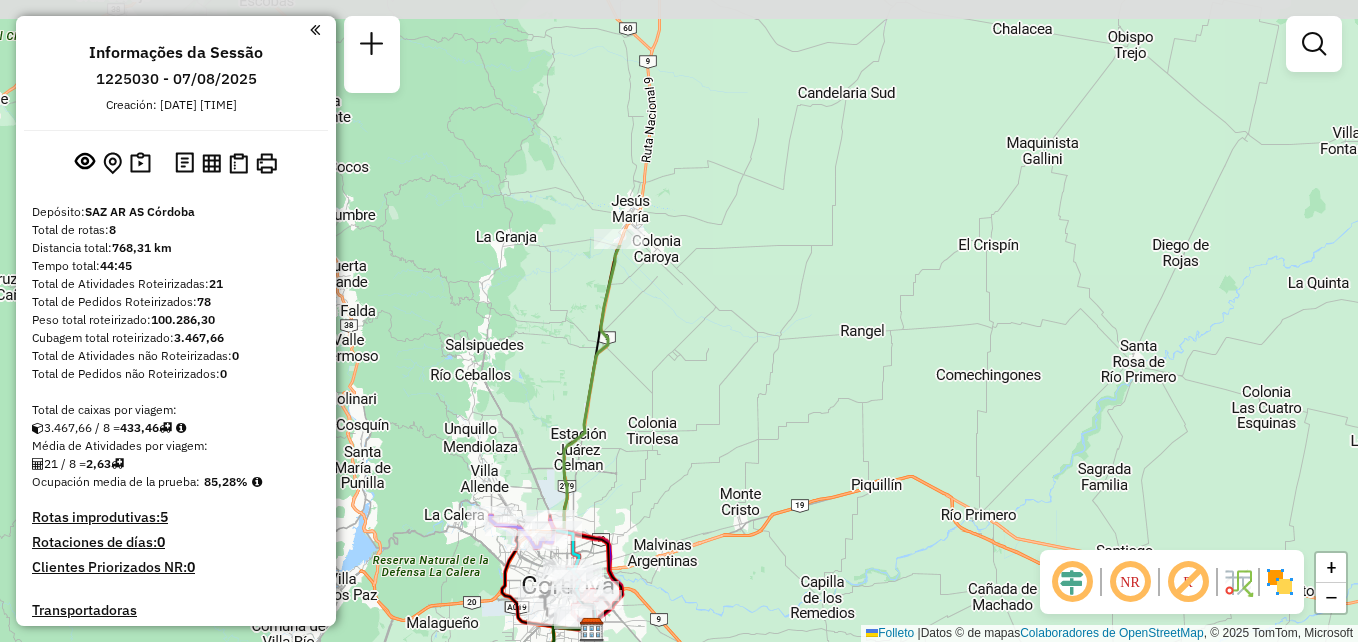drag, startPoint x: 679, startPoint y: 387, endPoint x: 640, endPoint y: 548, distance: 165.65627 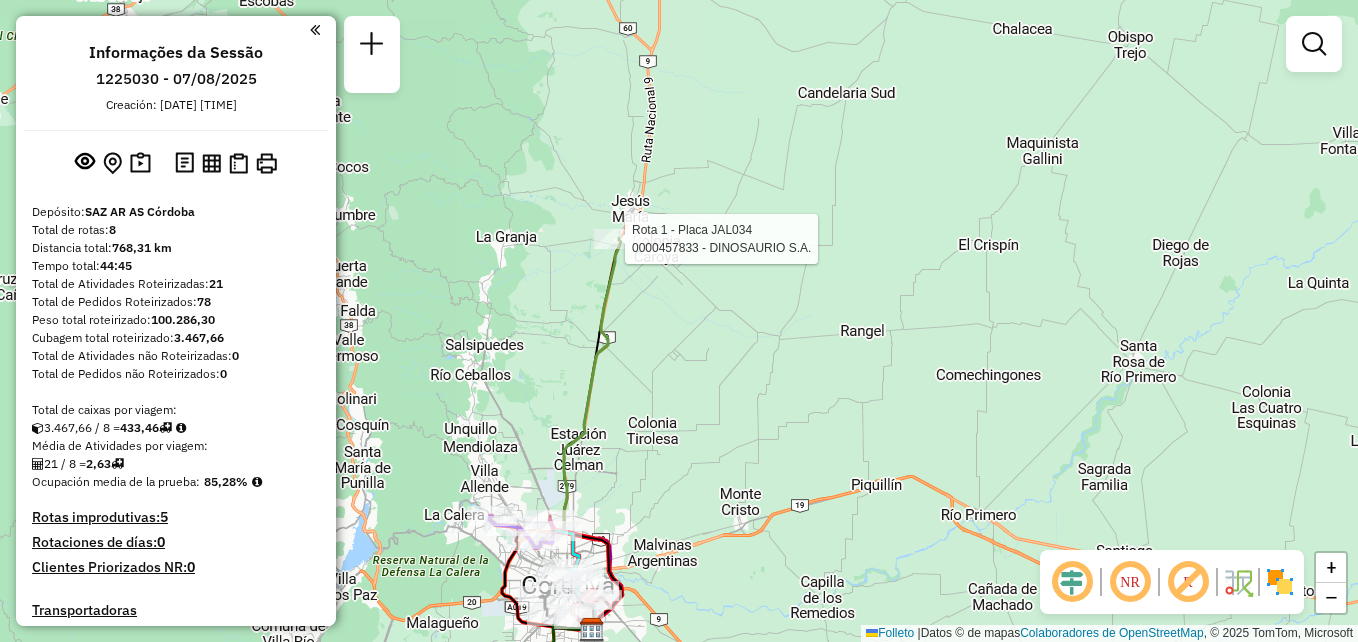 select on "**********" 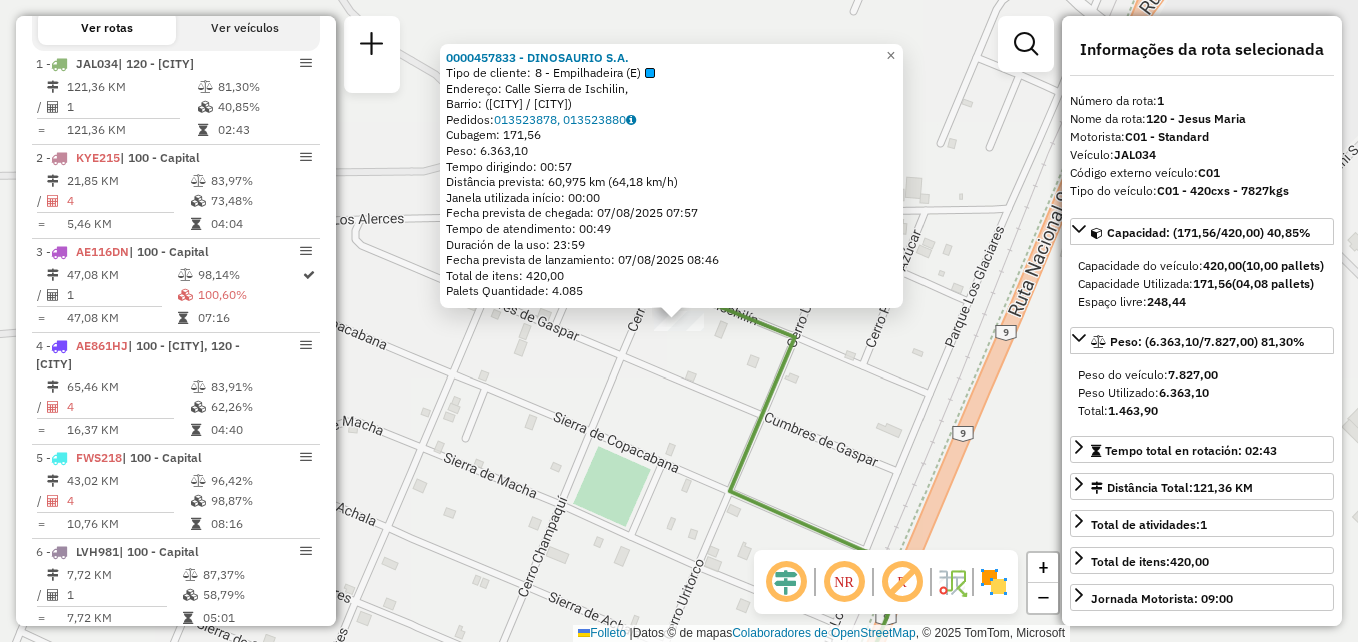 scroll, scrollTop: 705, scrollLeft: 0, axis: vertical 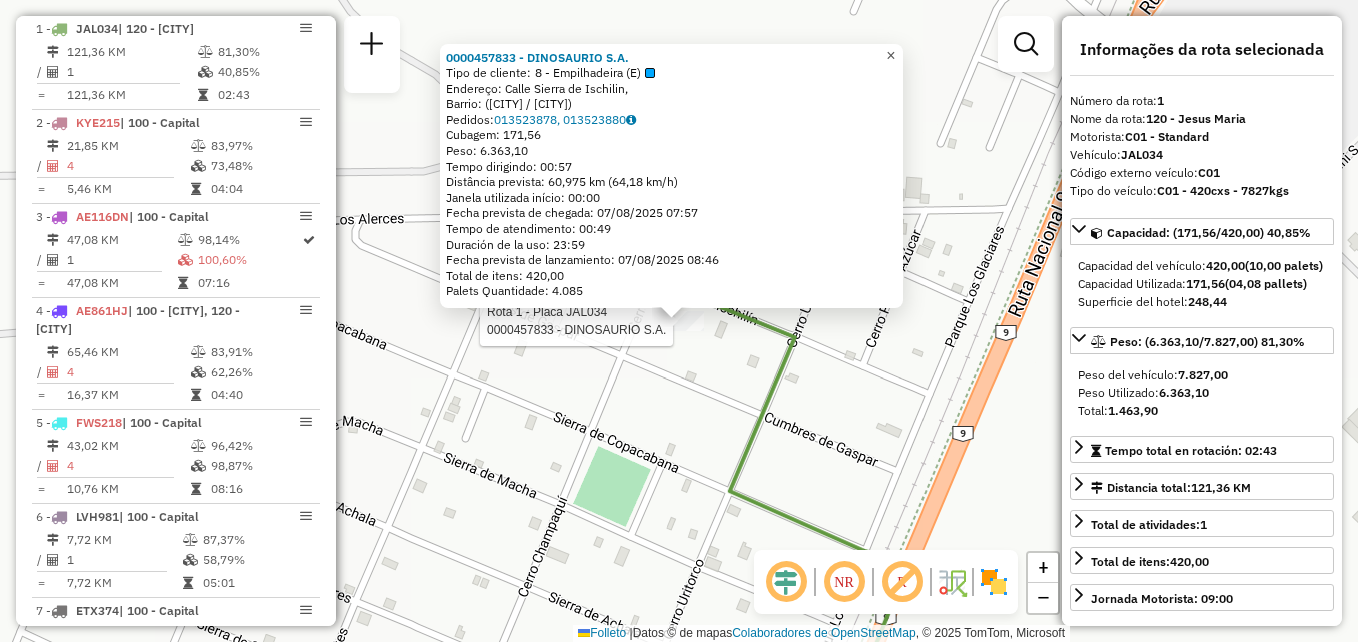 click on "×" 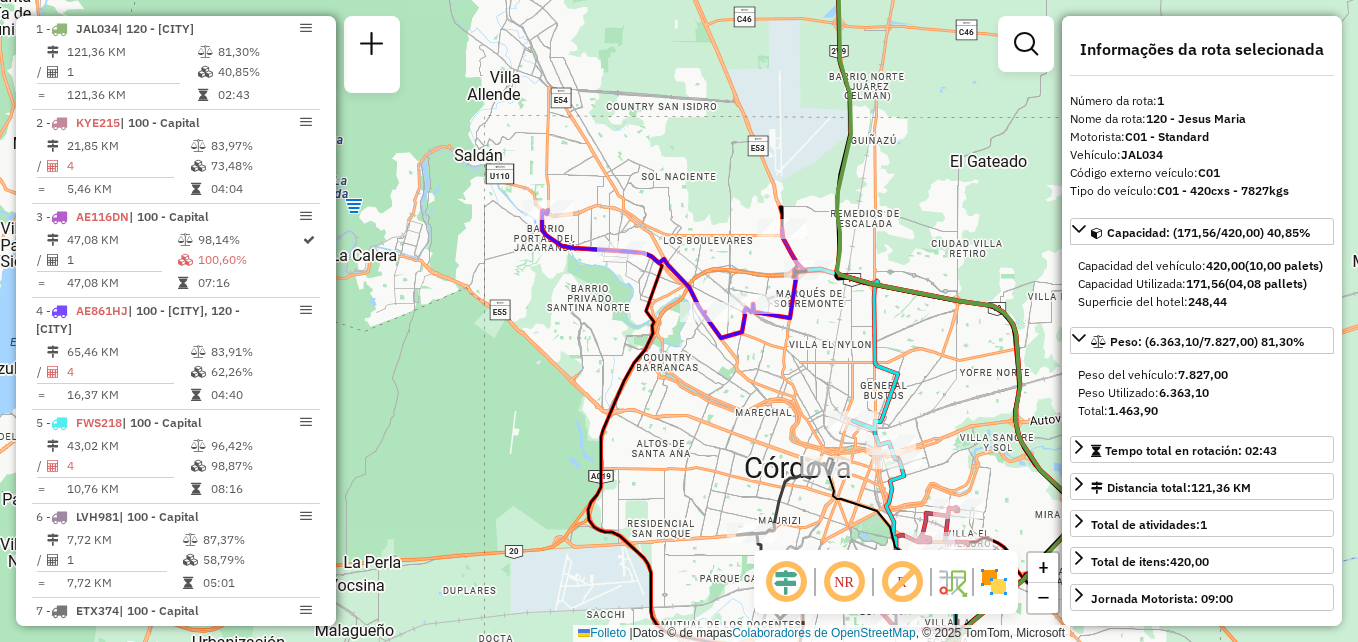 drag, startPoint x: 732, startPoint y: 369, endPoint x: 634, endPoint y: 345, distance: 100.89599 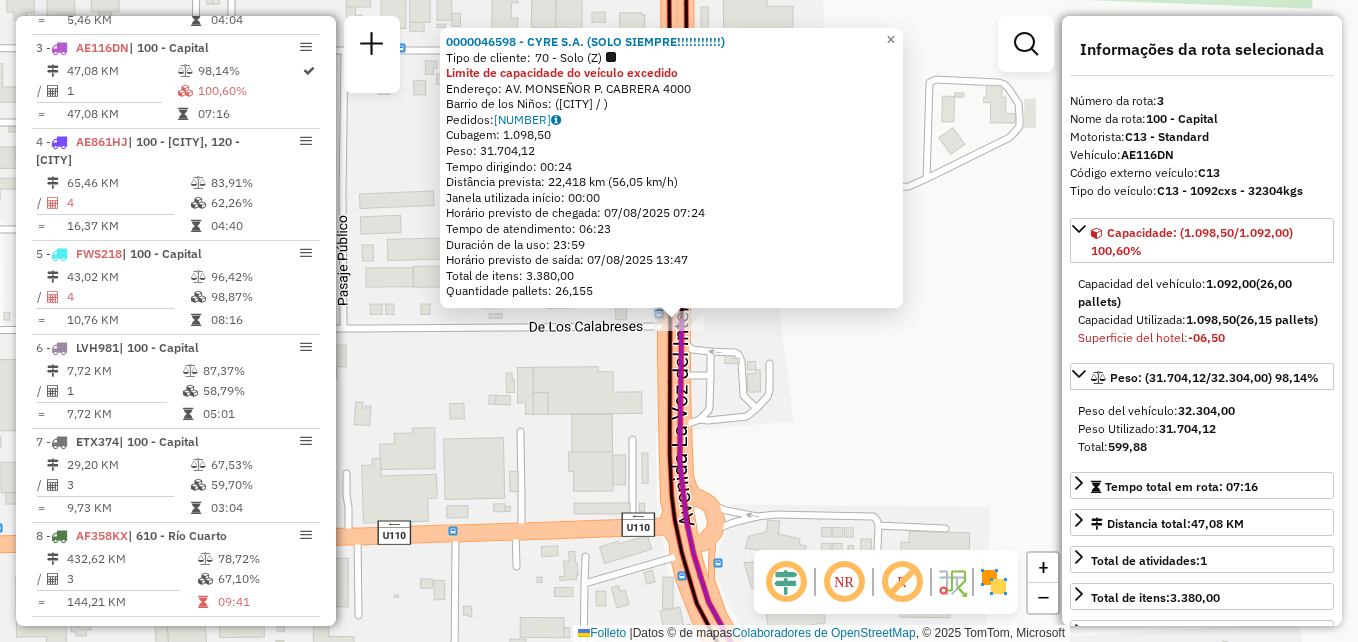 scroll, scrollTop: 893, scrollLeft: 0, axis: vertical 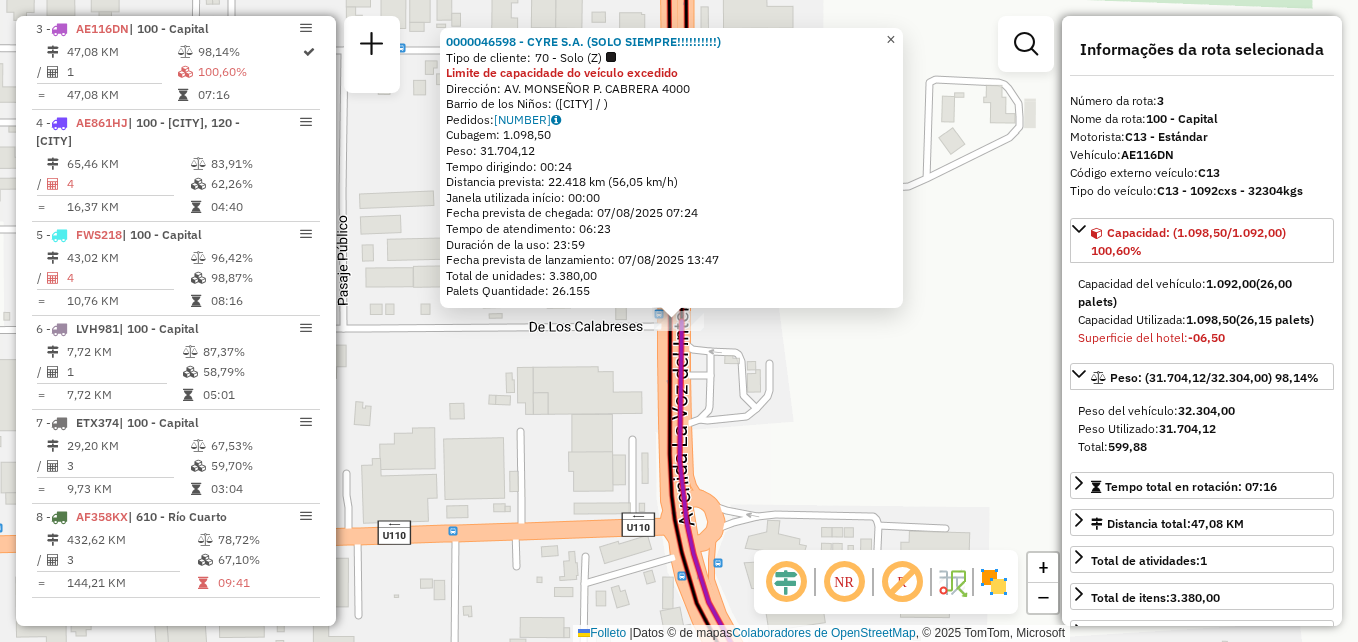 click on "×" 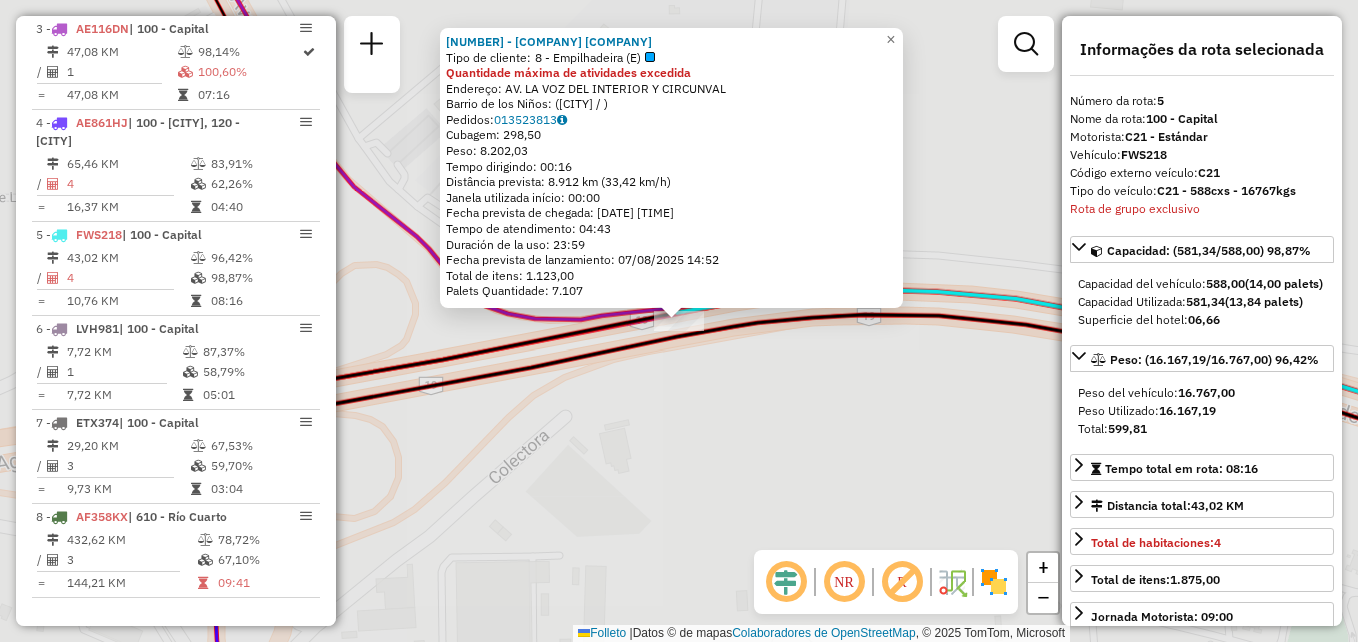 scroll, scrollTop: 899, scrollLeft: 0, axis: vertical 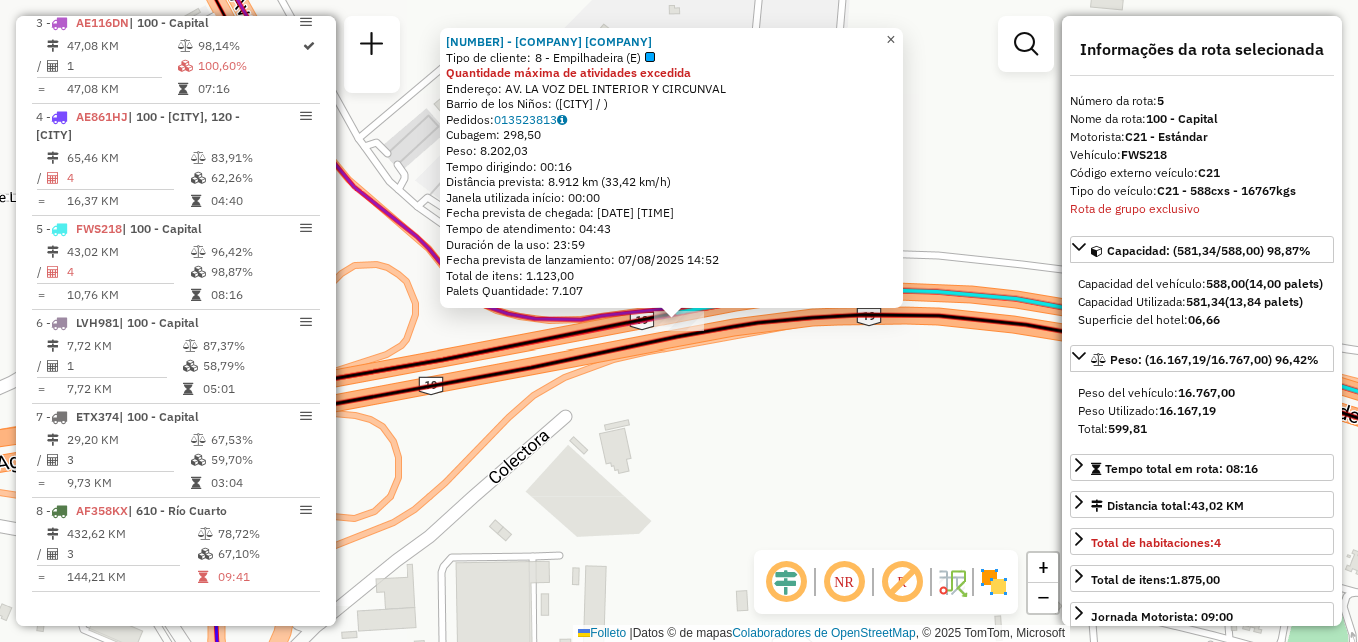 click on "×" 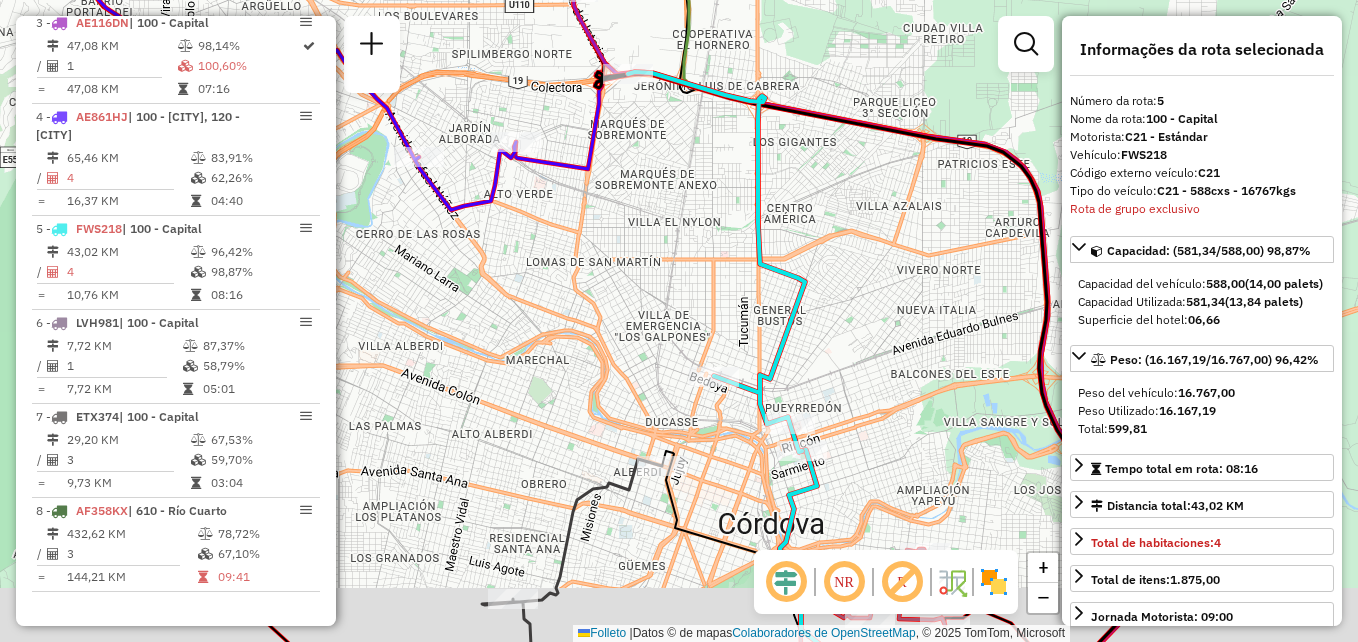 drag, startPoint x: 751, startPoint y: 291, endPoint x: 729, endPoint y: 131, distance: 161.50542 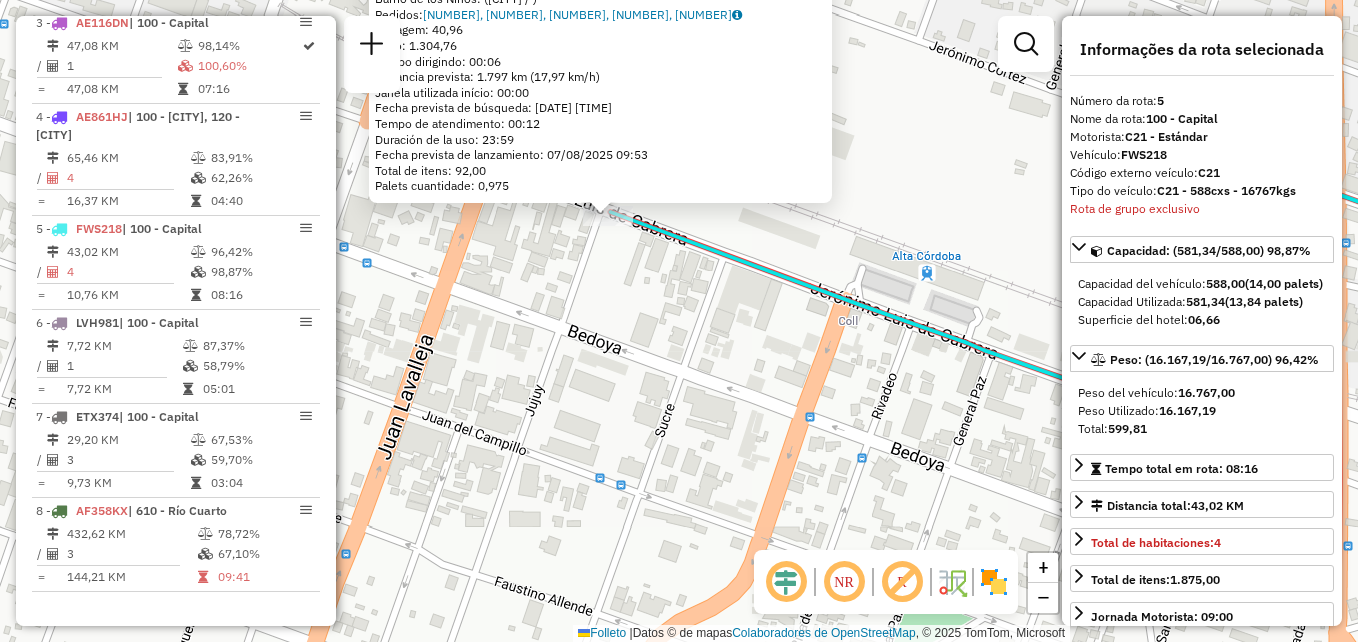 drag, startPoint x: 825, startPoint y: 357, endPoint x: 670, endPoint y: 154, distance: 255.40947 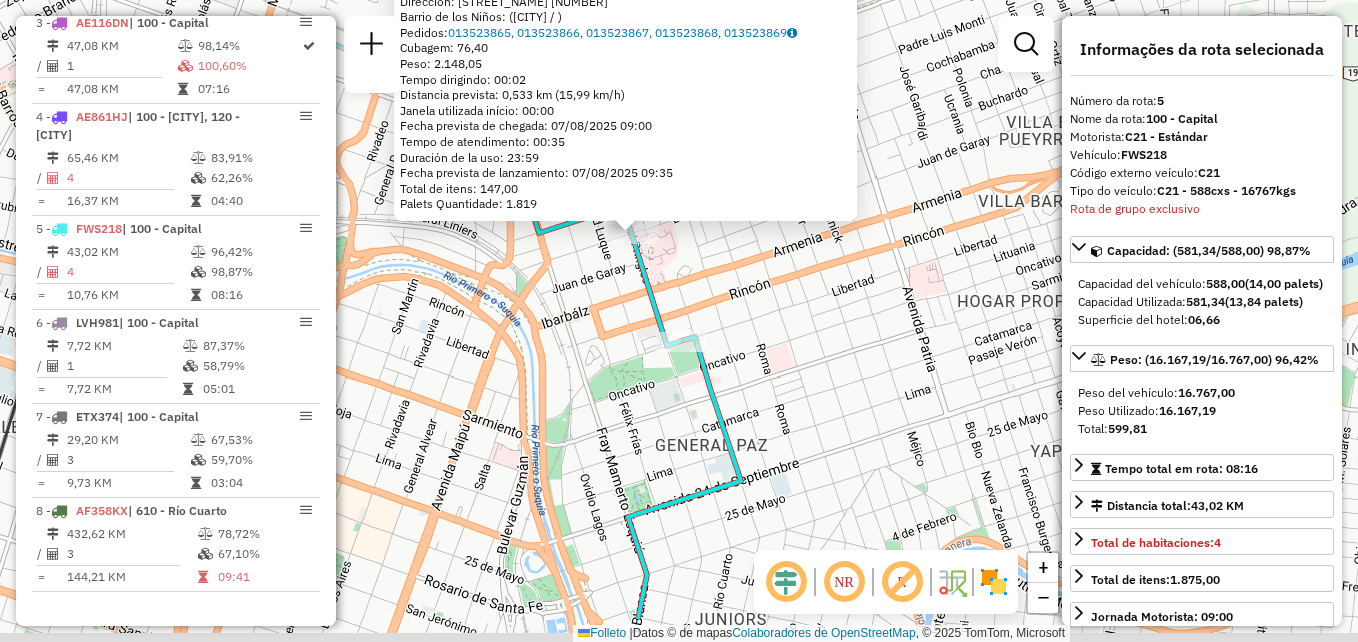 drag, startPoint x: 847, startPoint y: 407, endPoint x: 759, endPoint y: 332, distance: 115.62439 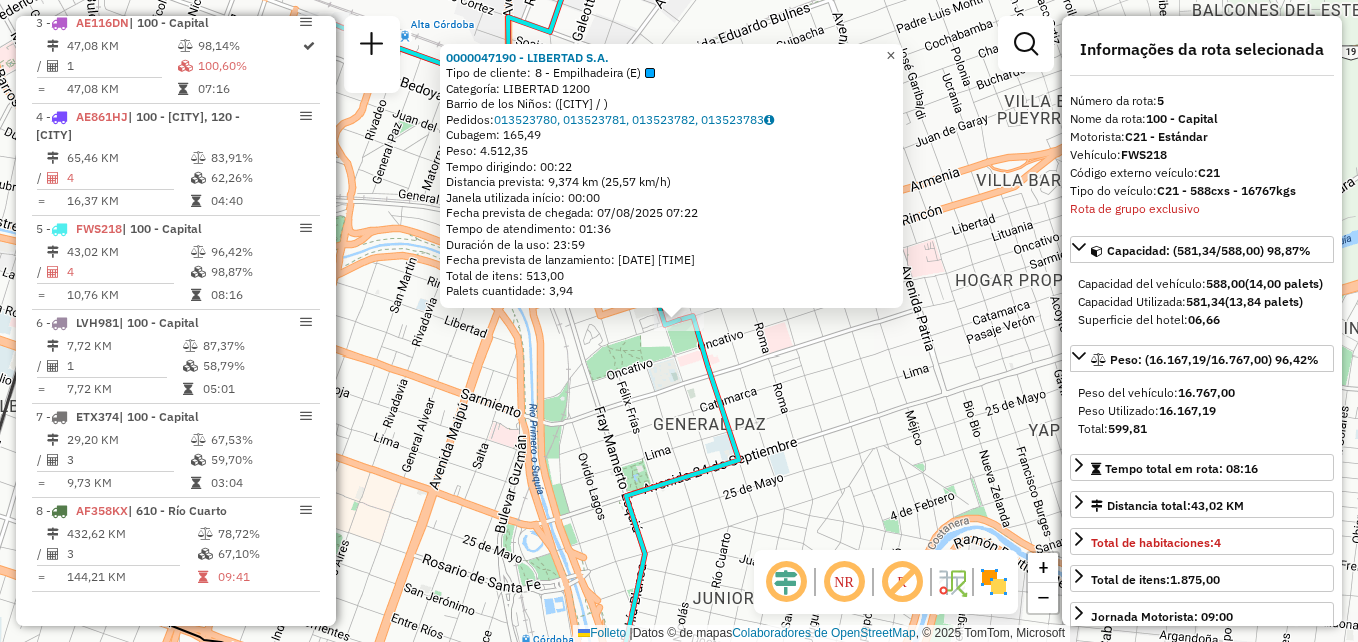 click on "×" 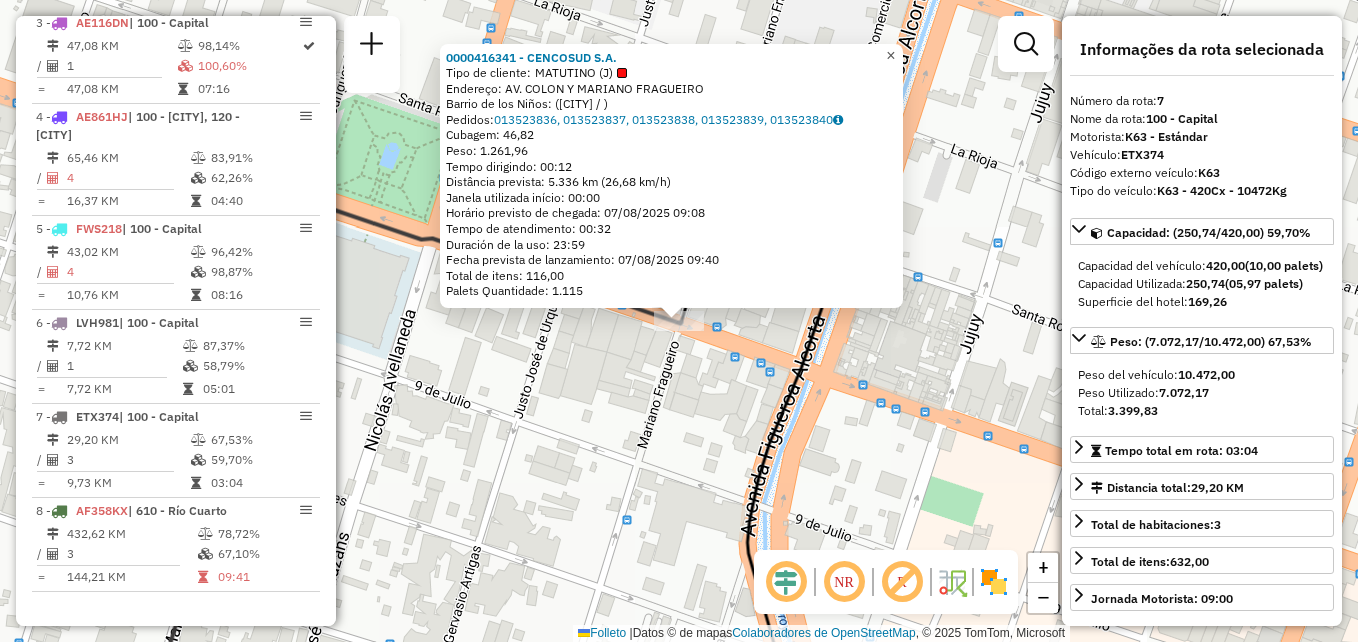 click on "×" 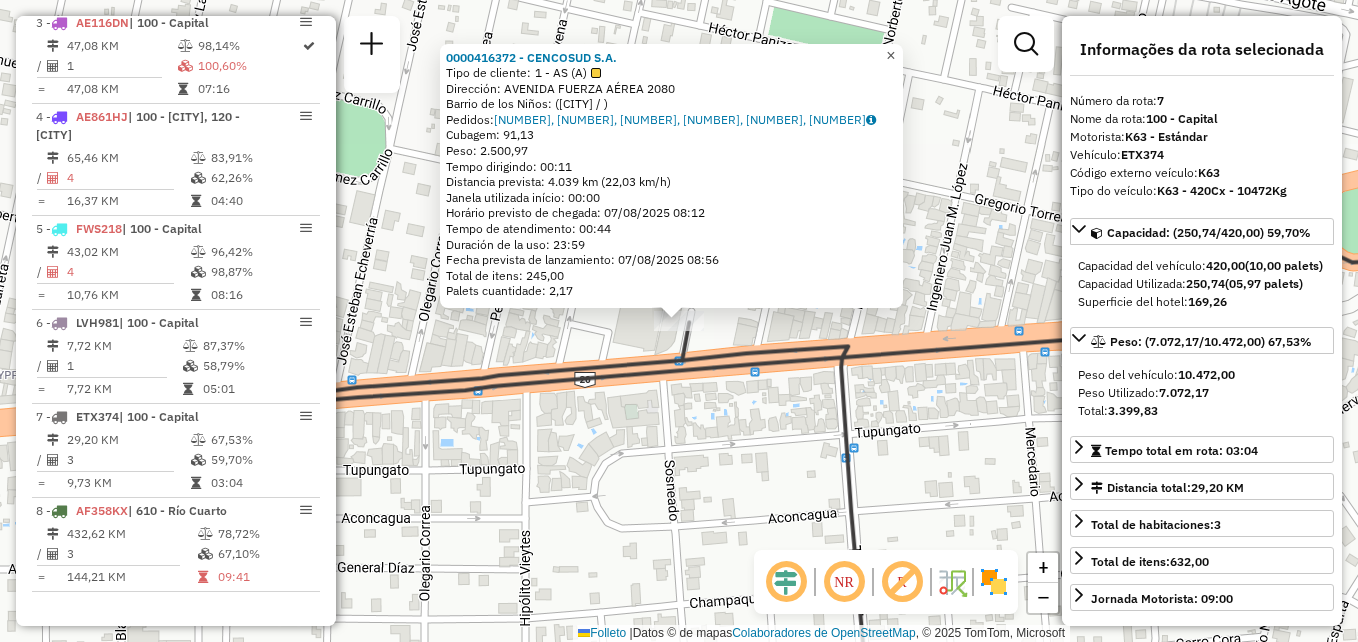click on "×" 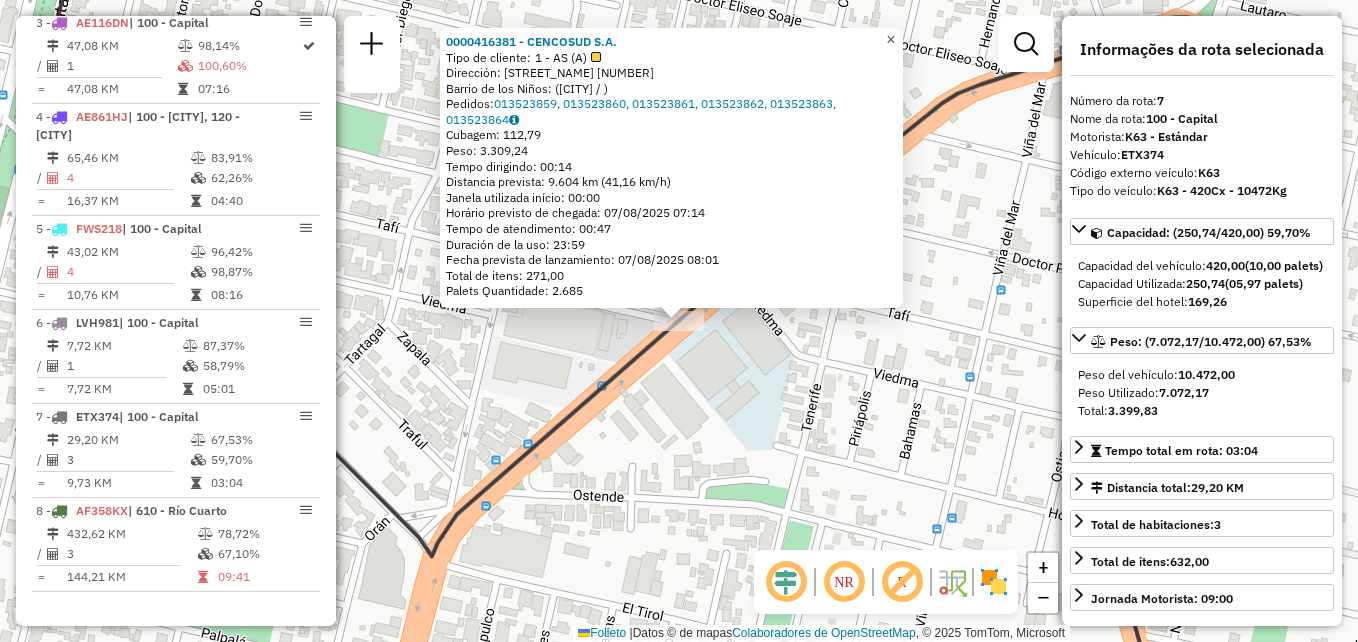click on "×" 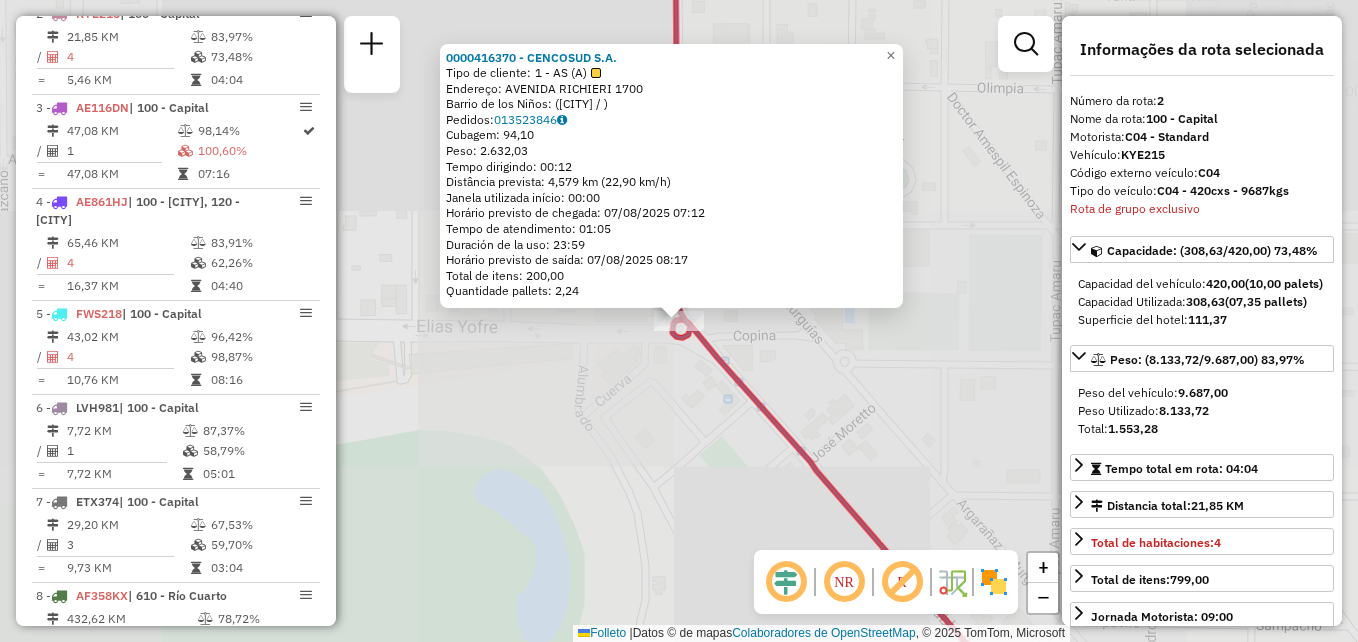 scroll, scrollTop: 799, scrollLeft: 0, axis: vertical 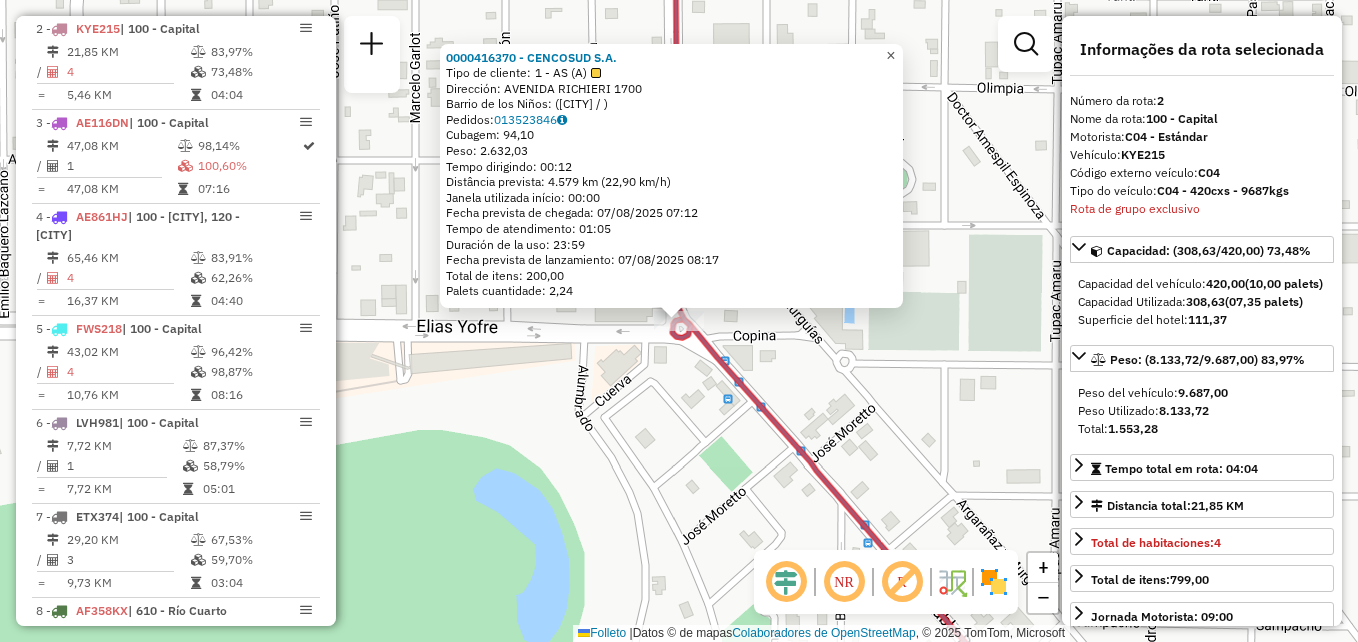 click on "×" 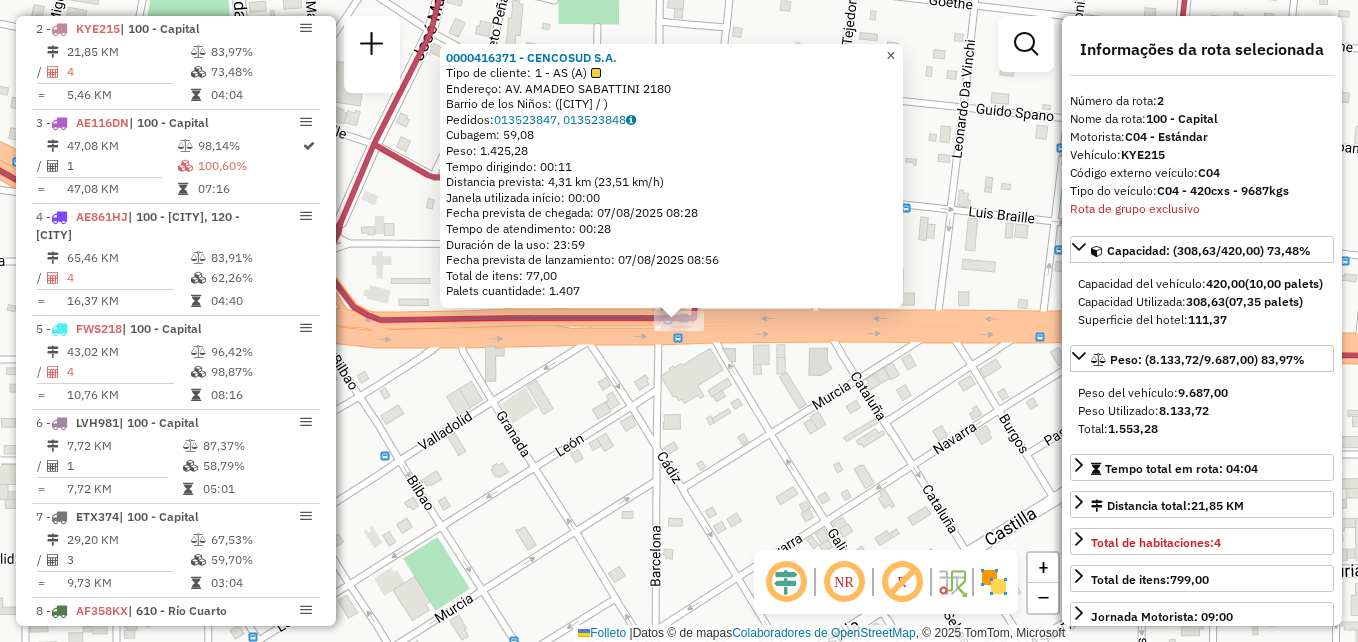 click on "×" 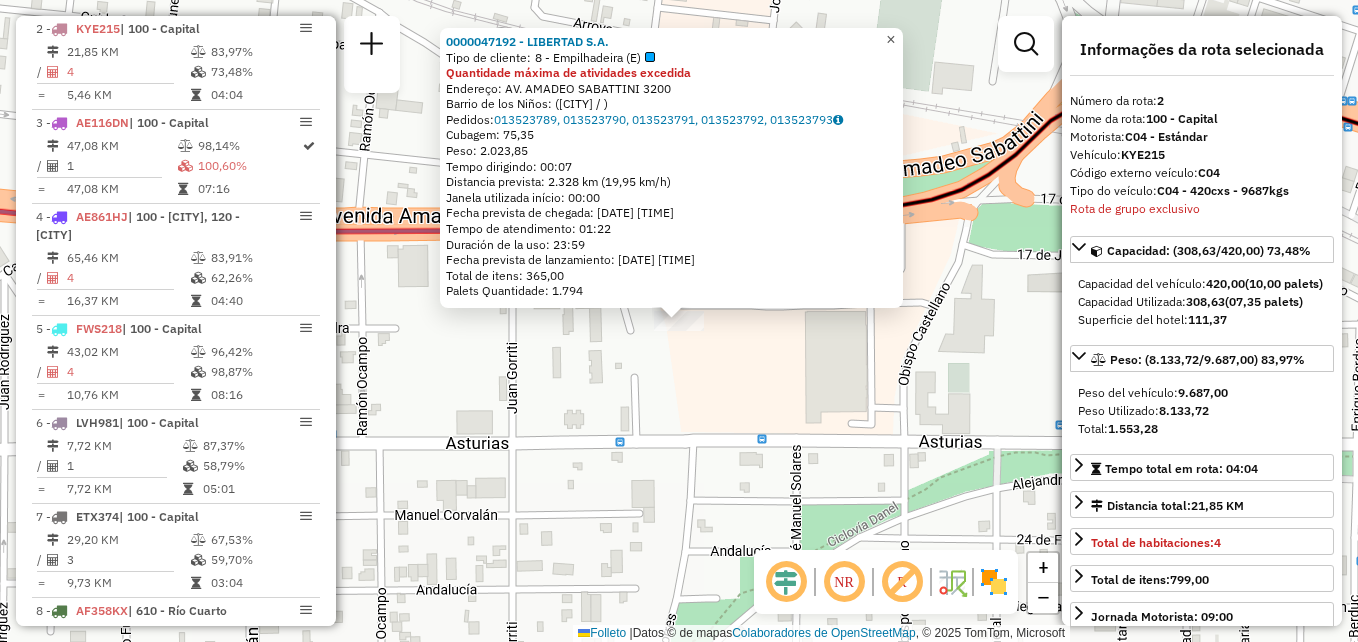 click on "×" 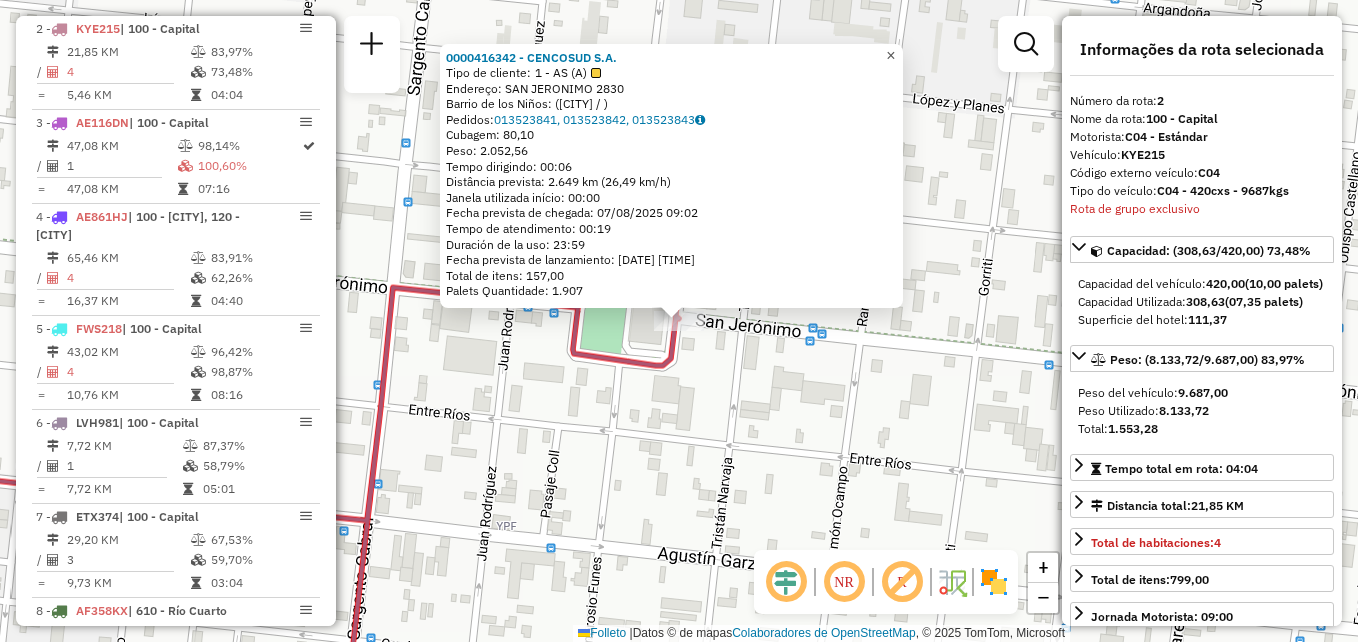 click on "×" 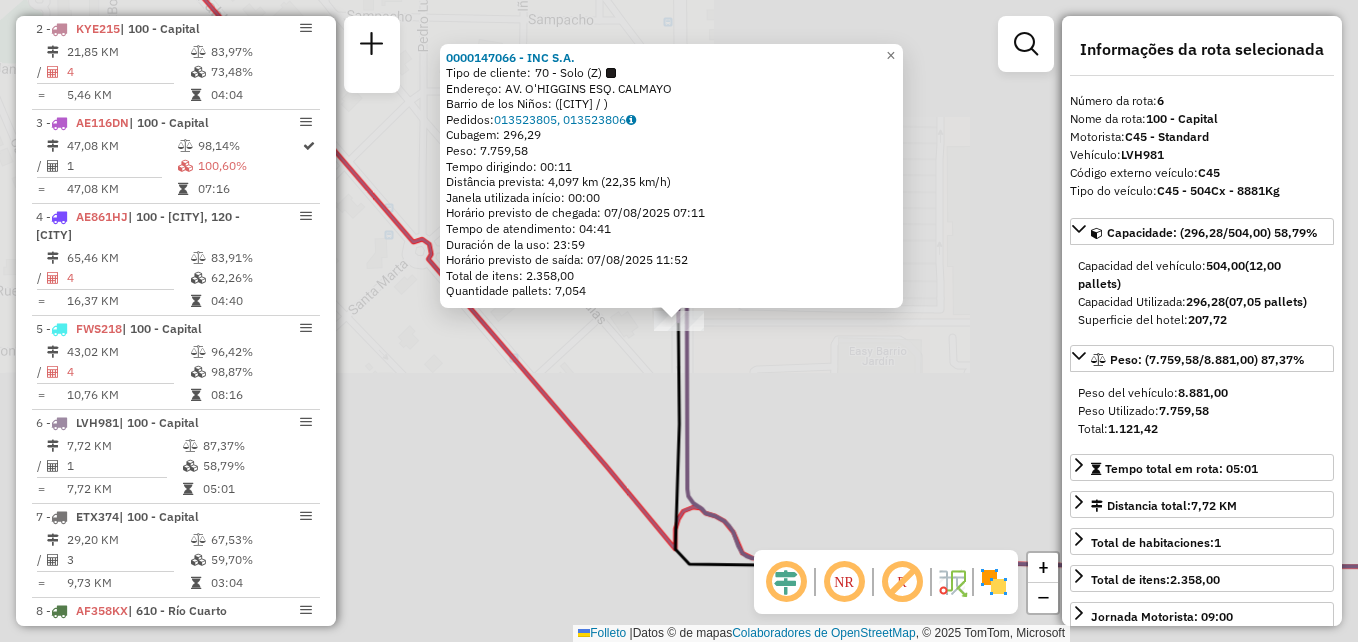 scroll, scrollTop: 899, scrollLeft: 0, axis: vertical 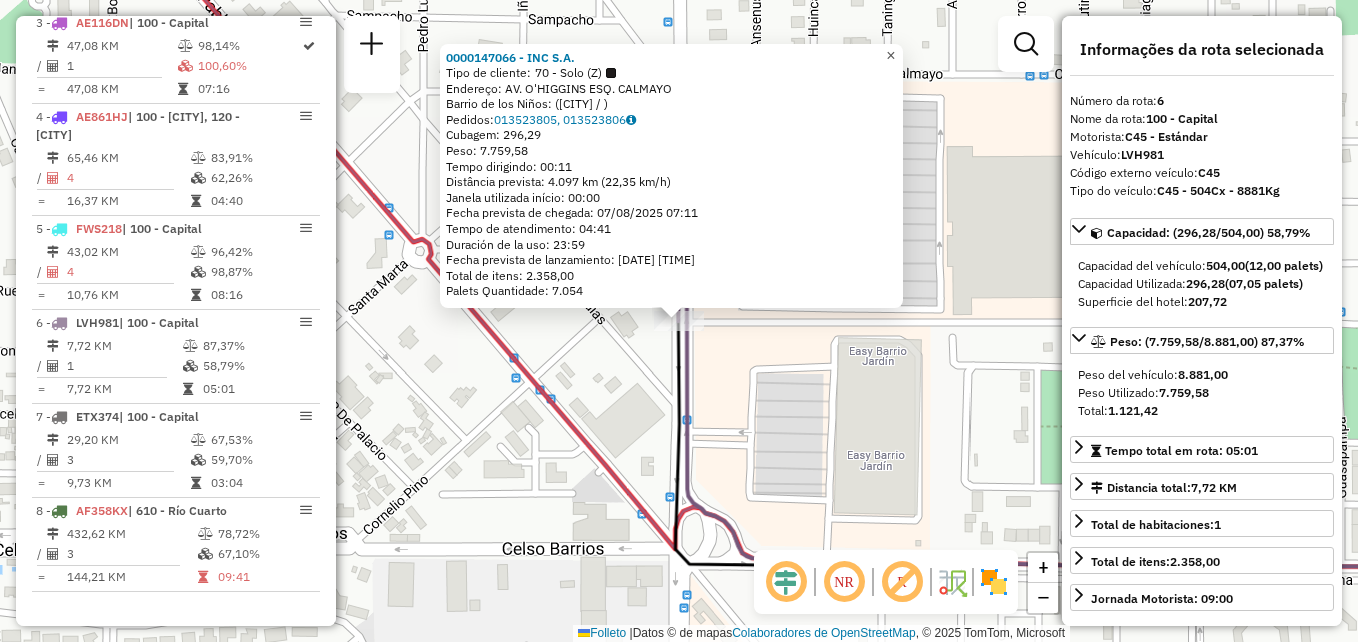 click on "×" 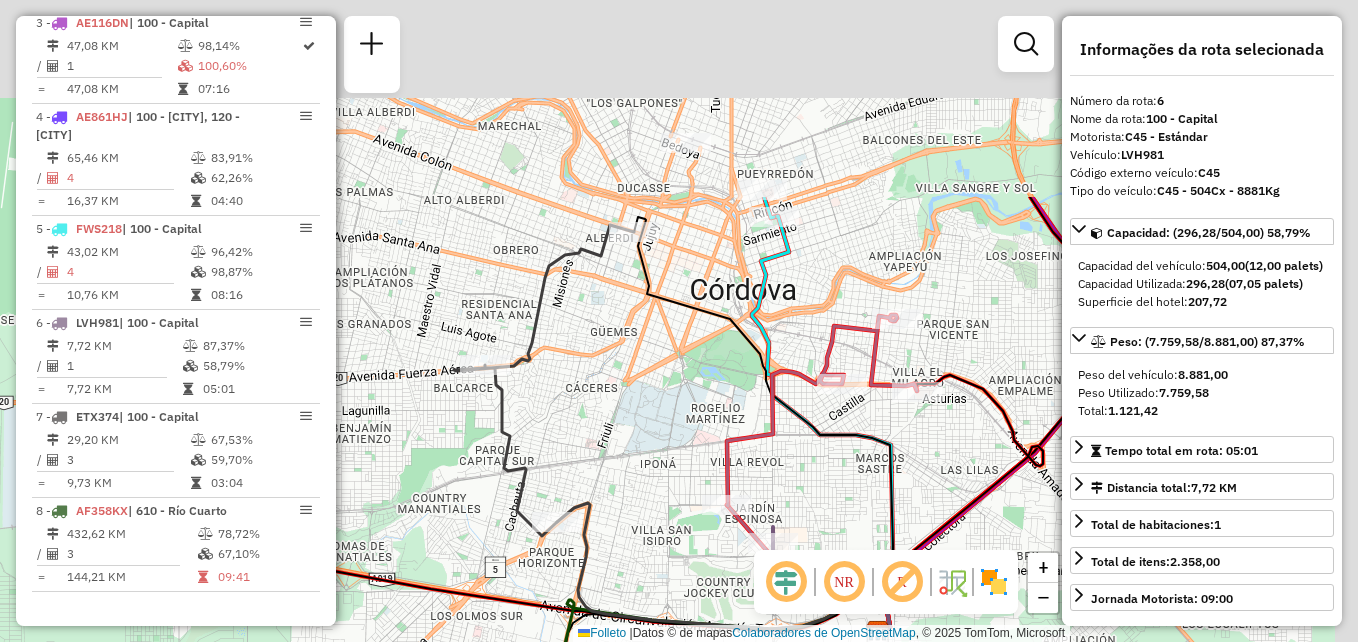 drag, startPoint x: 799, startPoint y: 401, endPoint x: 769, endPoint y: 494, distance: 97.71899 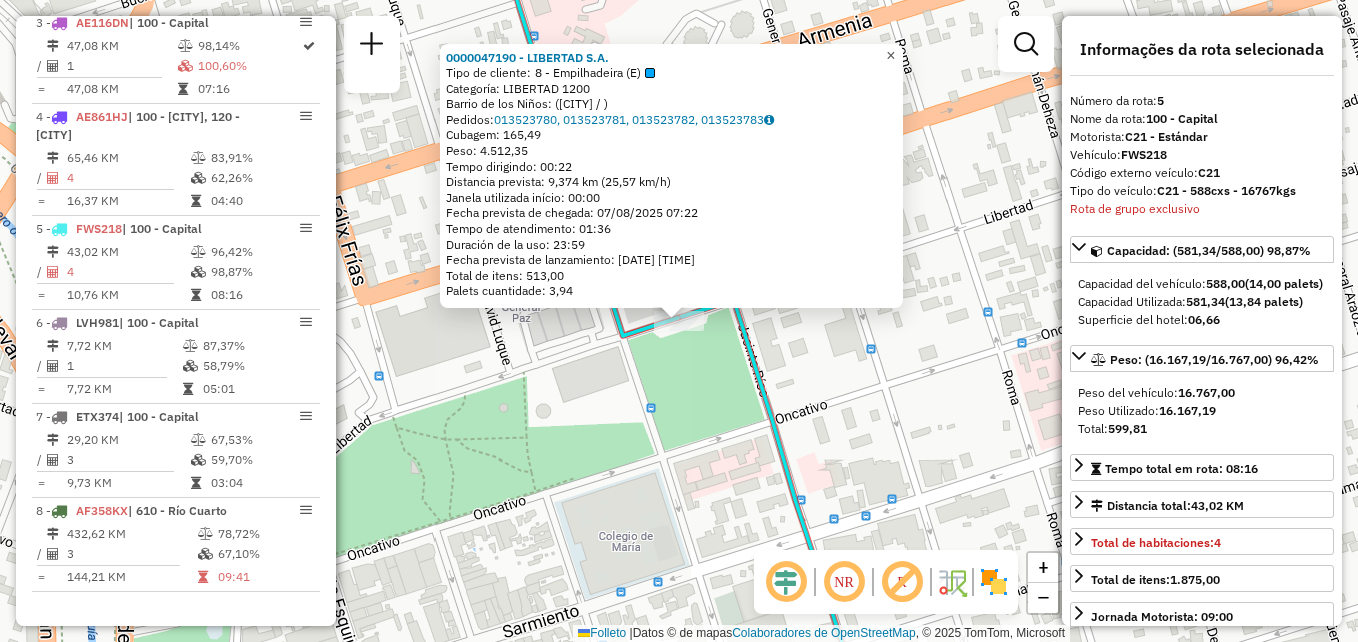 click on "×" 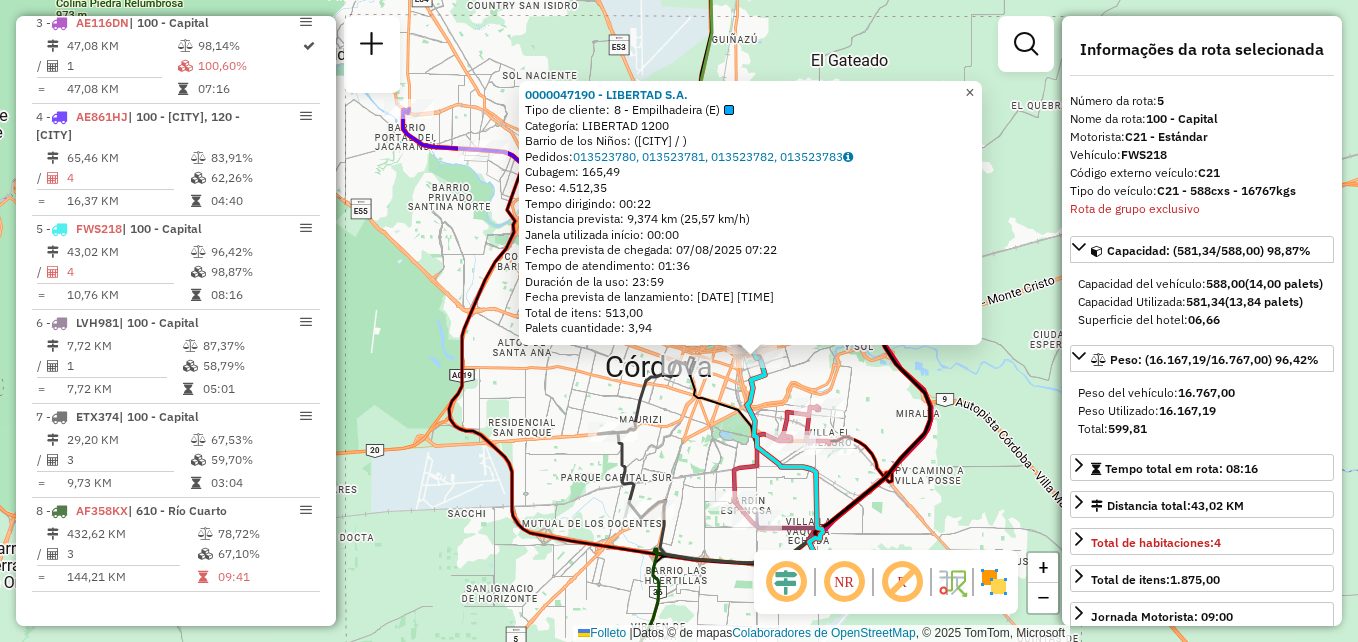 click on "×" 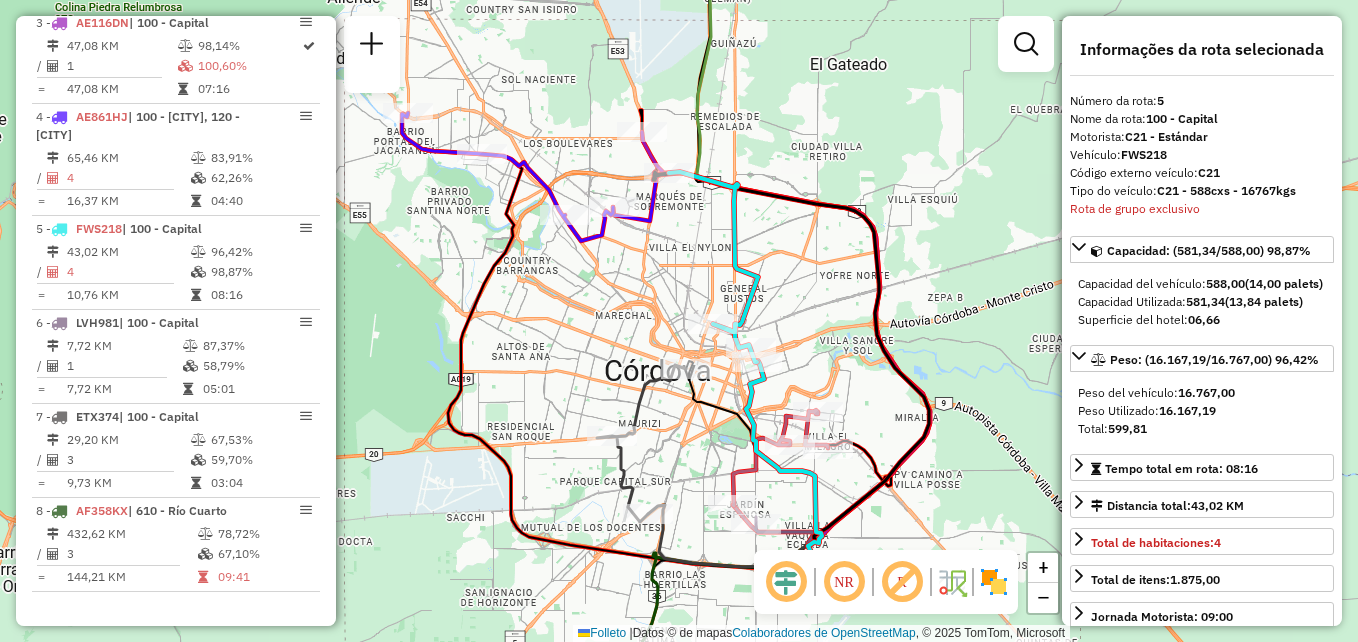 drag, startPoint x: 839, startPoint y: 191, endPoint x: 836, endPoint y: 206, distance: 15.297058 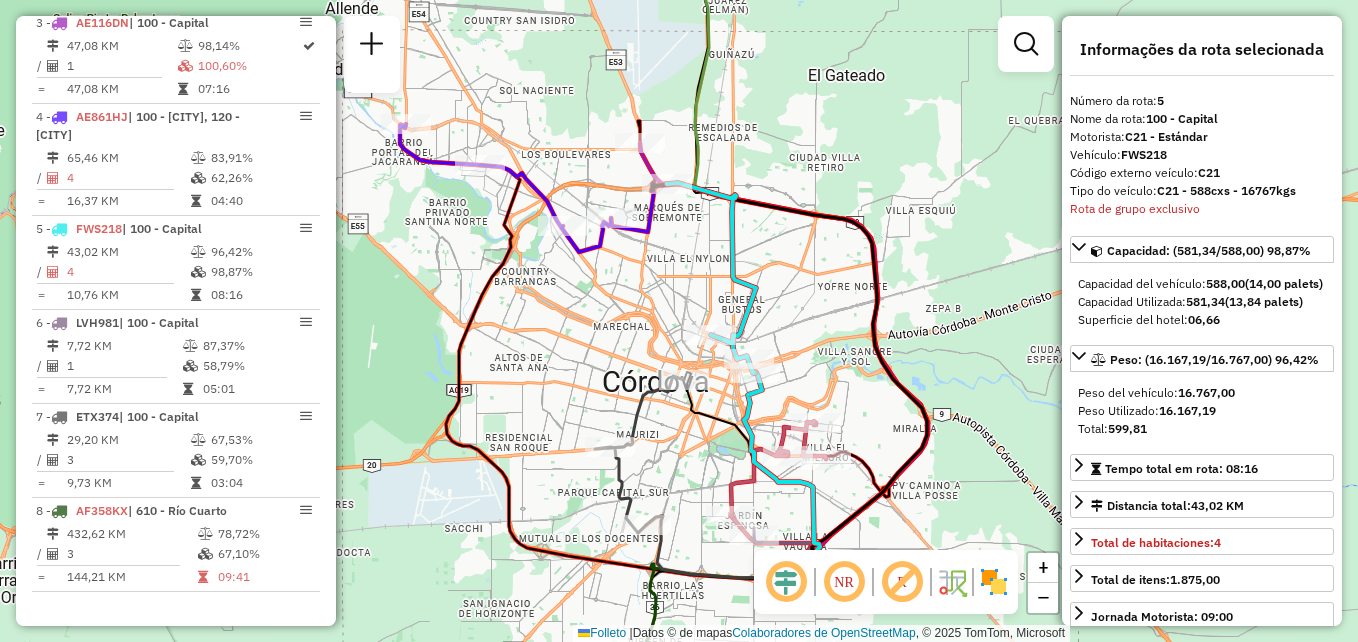 drag, startPoint x: 814, startPoint y: 370, endPoint x: 763, endPoint y: 280, distance: 103.44564 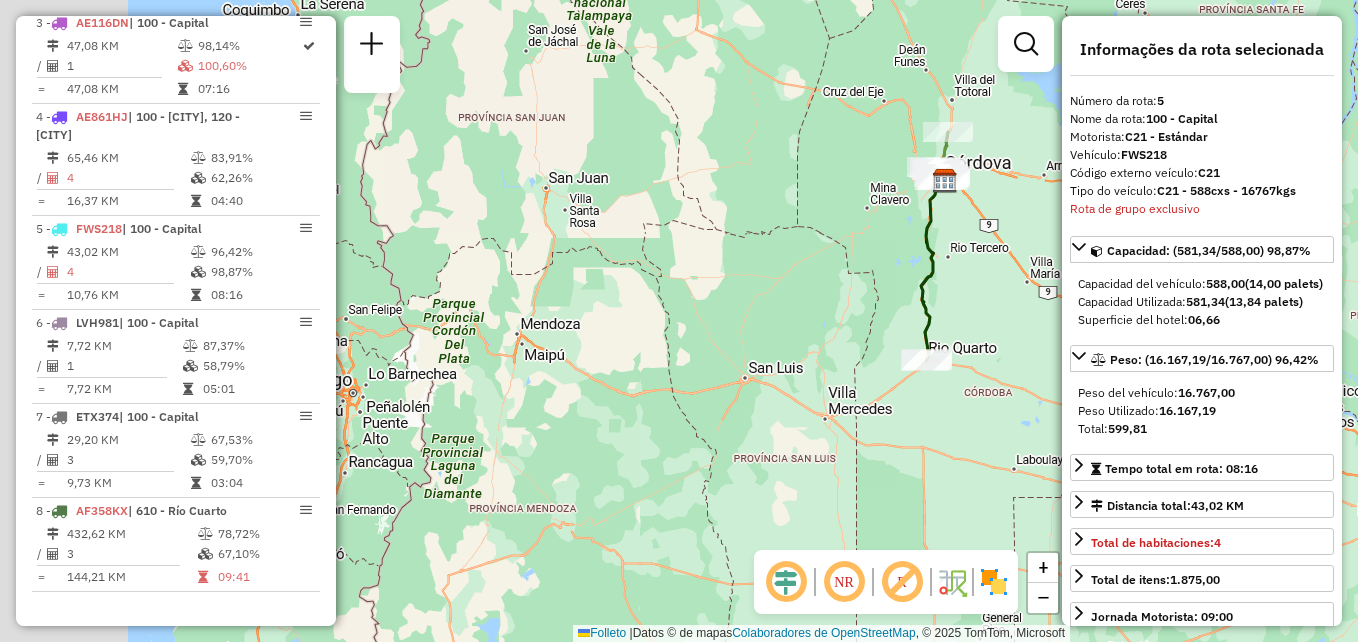 drag, startPoint x: 843, startPoint y: 251, endPoint x: 916, endPoint y: 221, distance: 78.92401 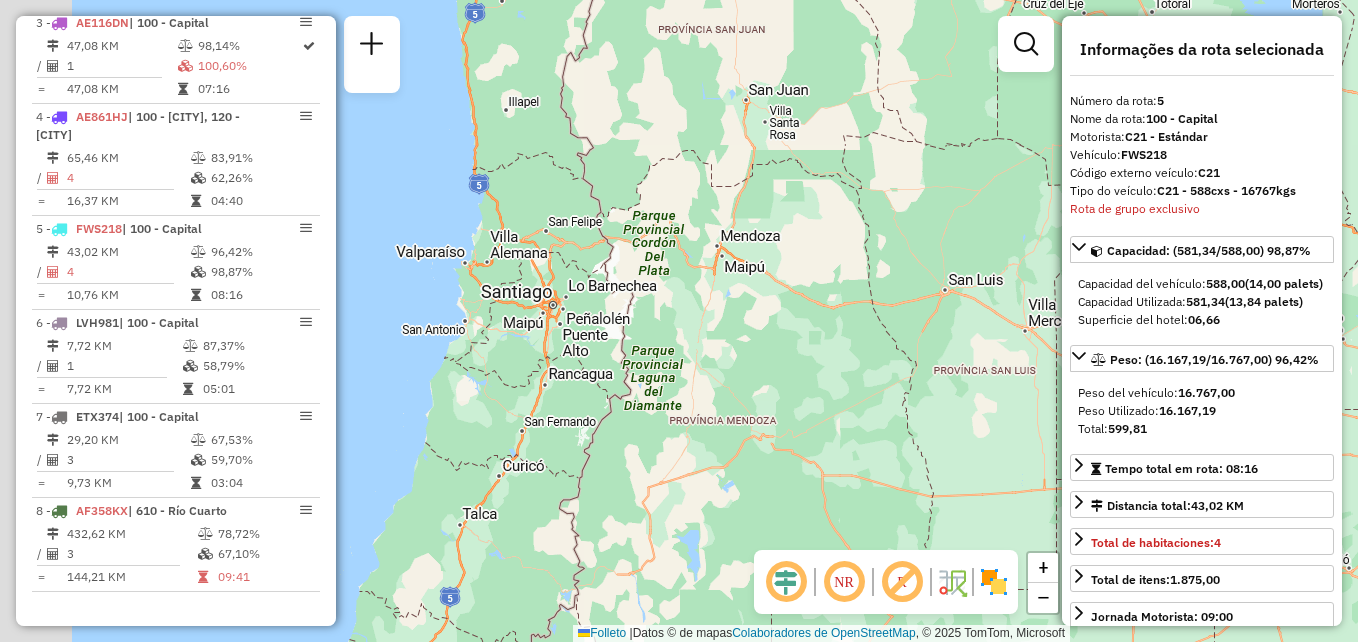 drag, startPoint x: 370, startPoint y: 581, endPoint x: 554, endPoint y: 486, distance: 207.07729 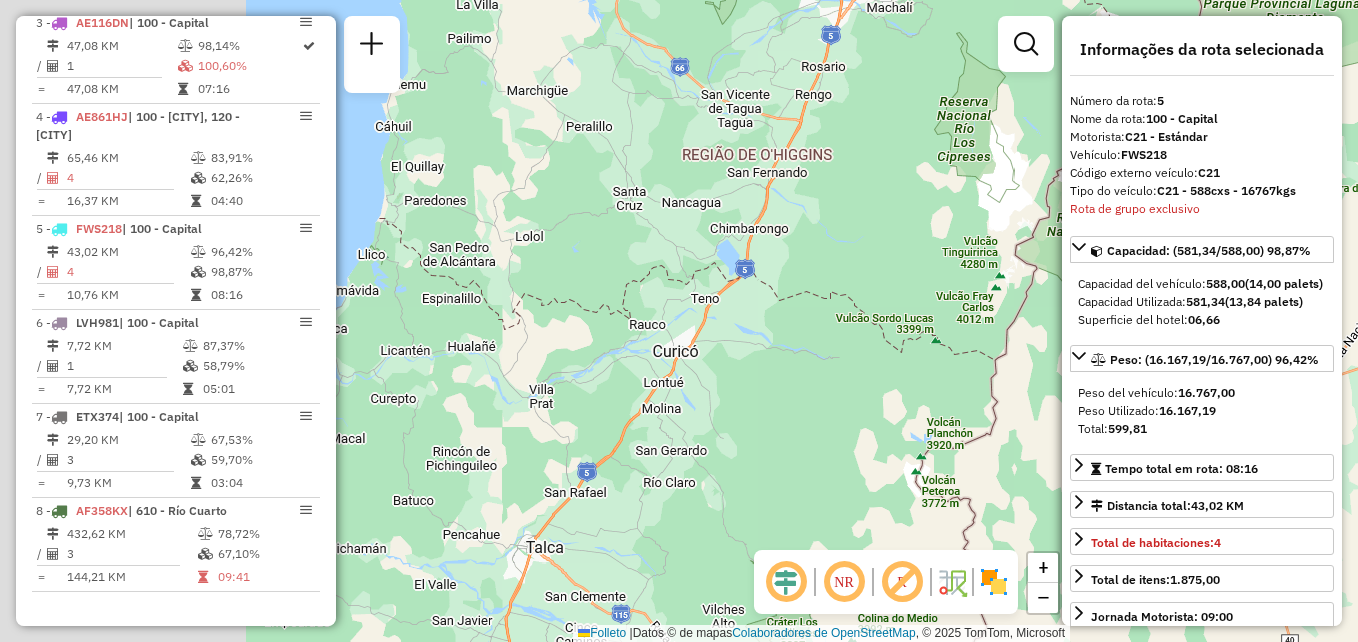 drag, startPoint x: 587, startPoint y: 450, endPoint x: 868, endPoint y: 427, distance: 281.9397 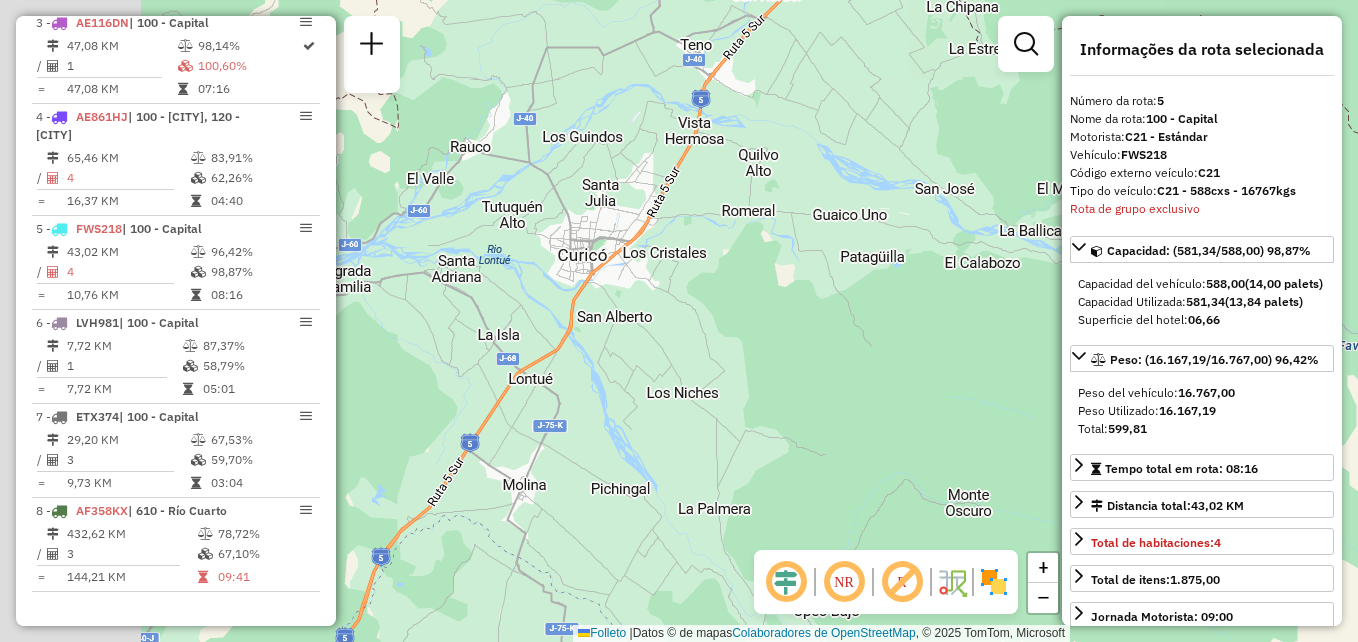 drag, startPoint x: 476, startPoint y: 284, endPoint x: 655, endPoint y: 327, distance: 184.09236 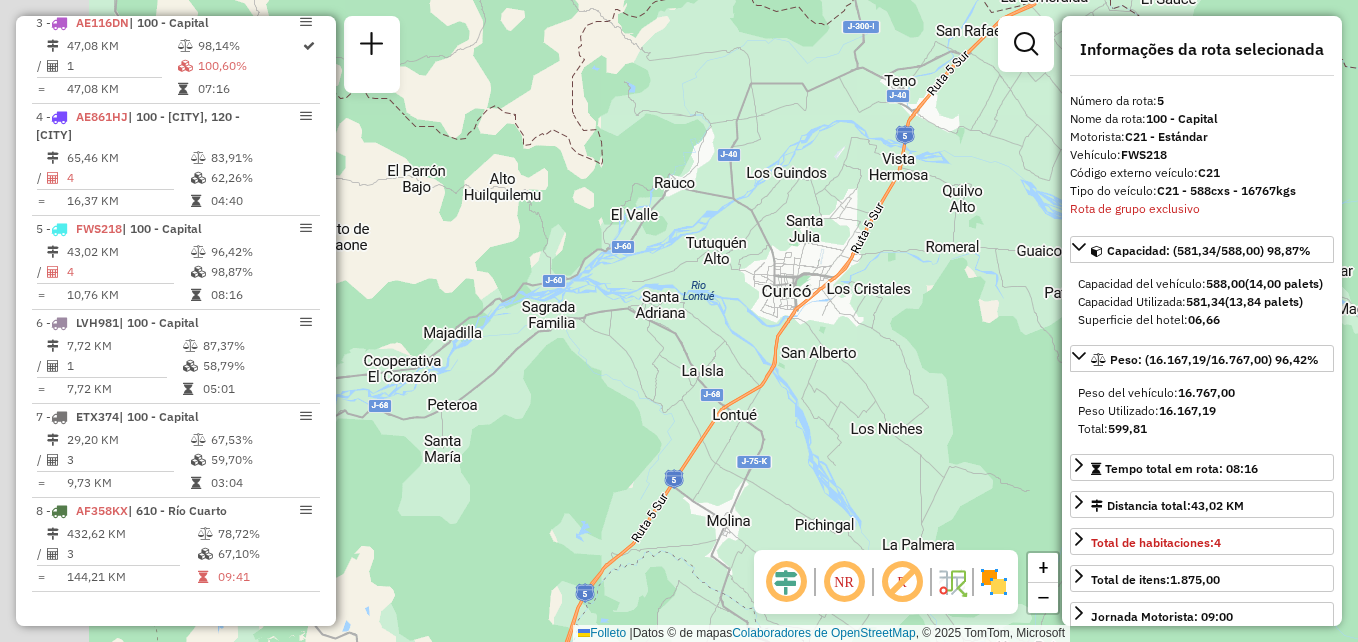 drag, startPoint x: 574, startPoint y: 291, endPoint x: 774, endPoint y: 327, distance: 203.21417 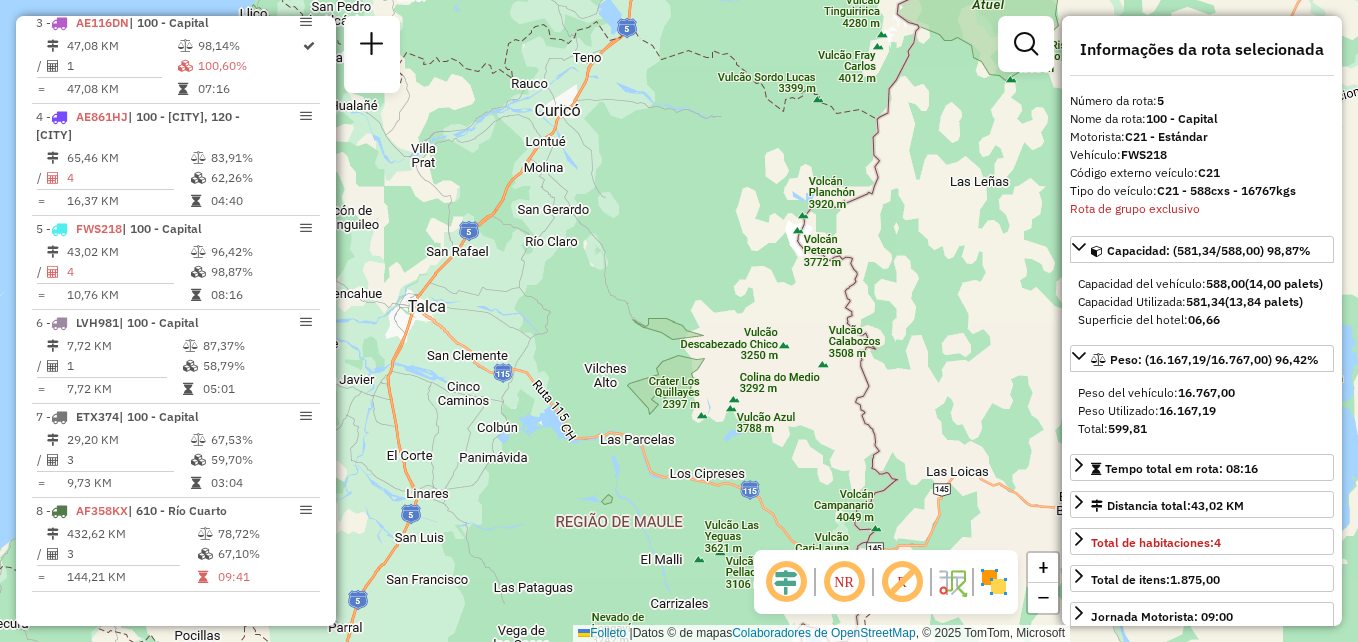 drag, startPoint x: 829, startPoint y: 417, endPoint x: 635, endPoint y: 215, distance: 280.0714 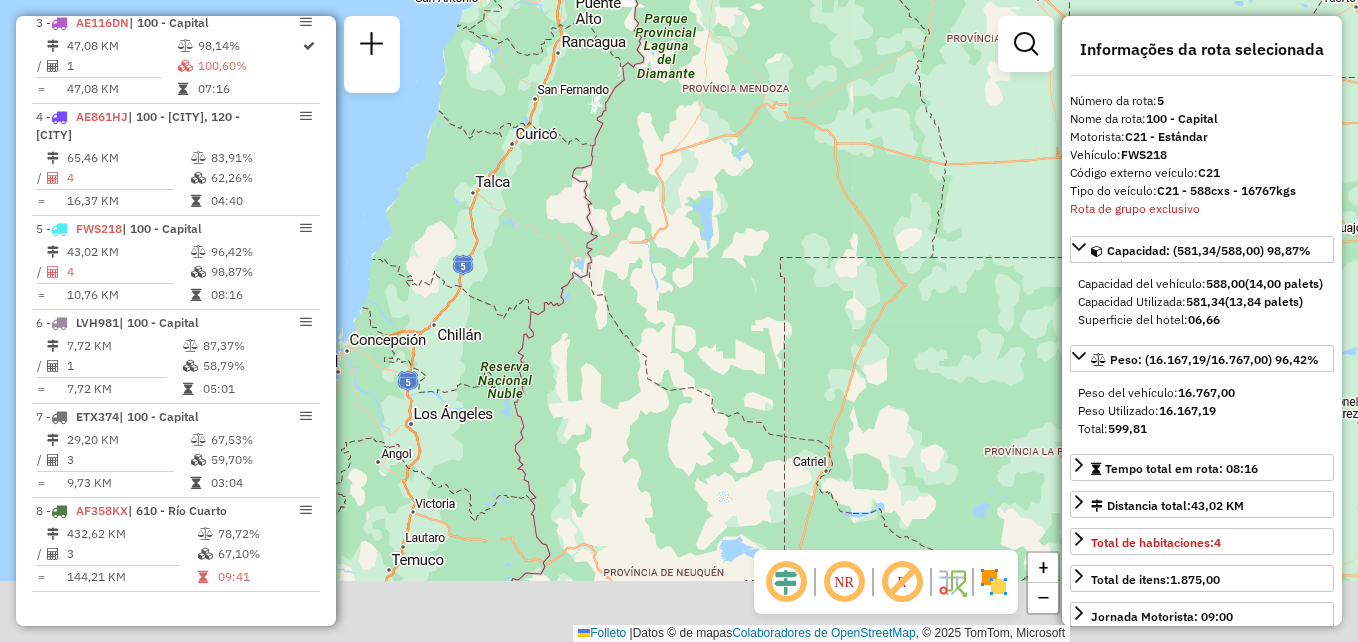 drag, startPoint x: 738, startPoint y: 366, endPoint x: 929, endPoint y: 149, distance: 289.08478 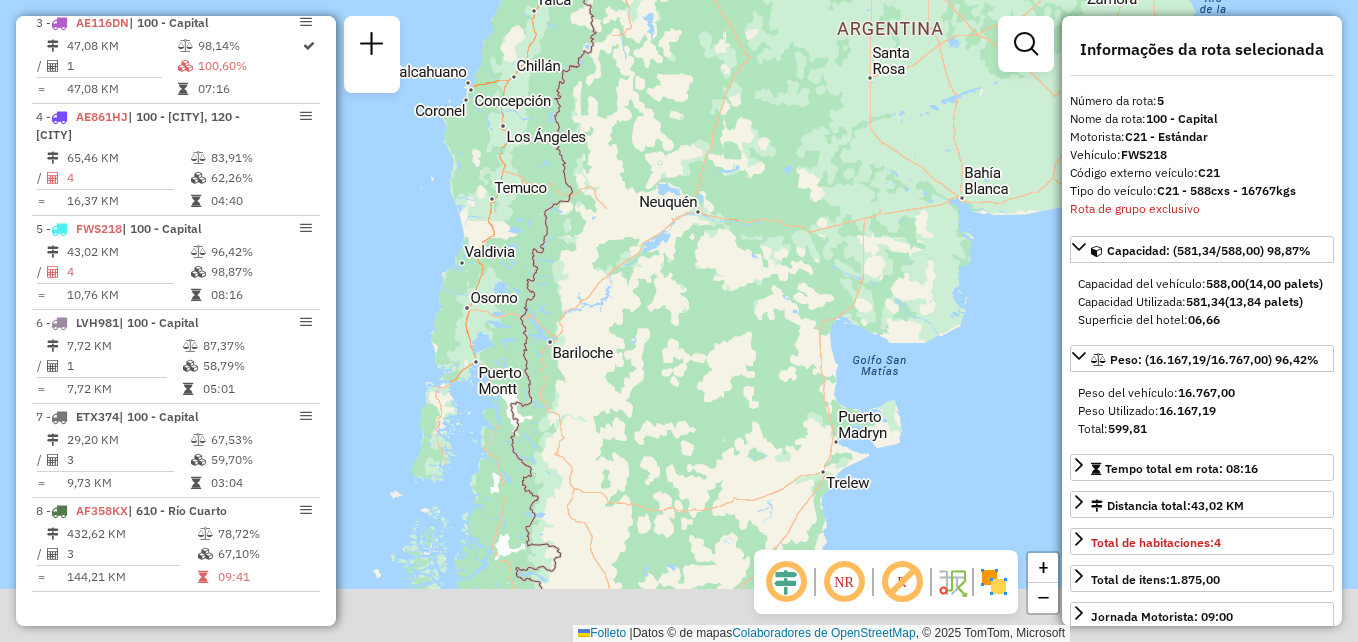 drag, startPoint x: 699, startPoint y: 399, endPoint x: 624, endPoint y: 194, distance: 218.2888 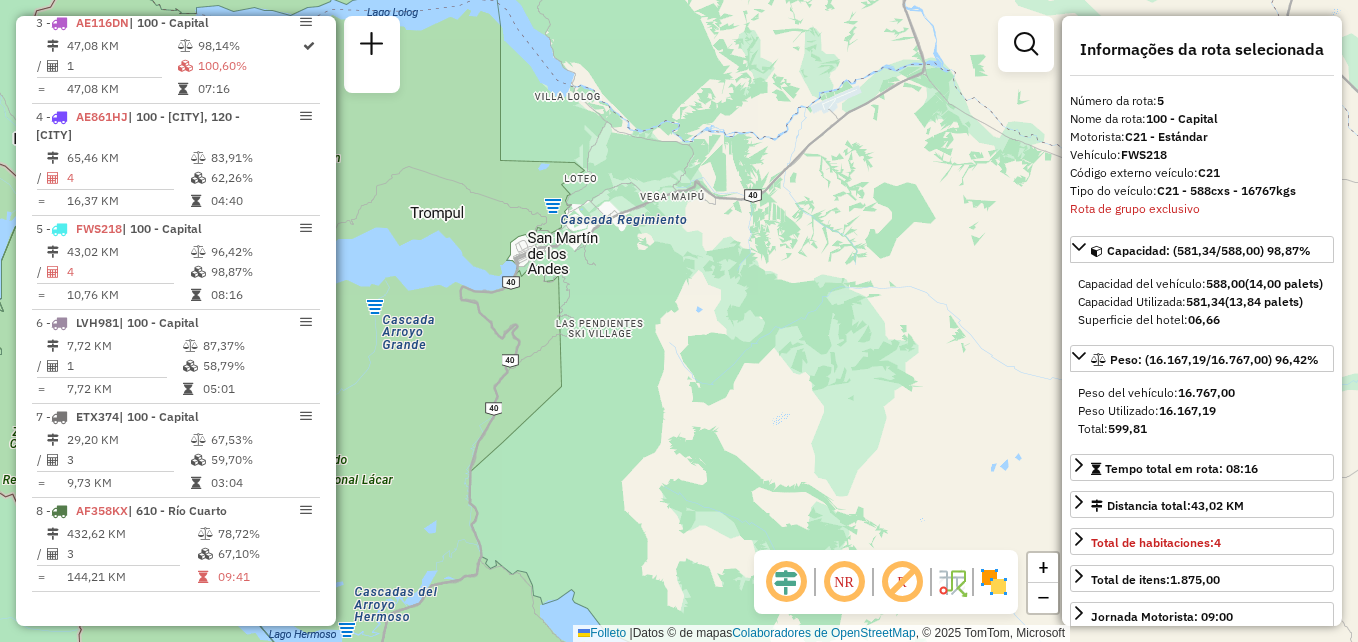 drag, startPoint x: 712, startPoint y: 289, endPoint x: 824, endPoint y: 209, distance: 137.6372 